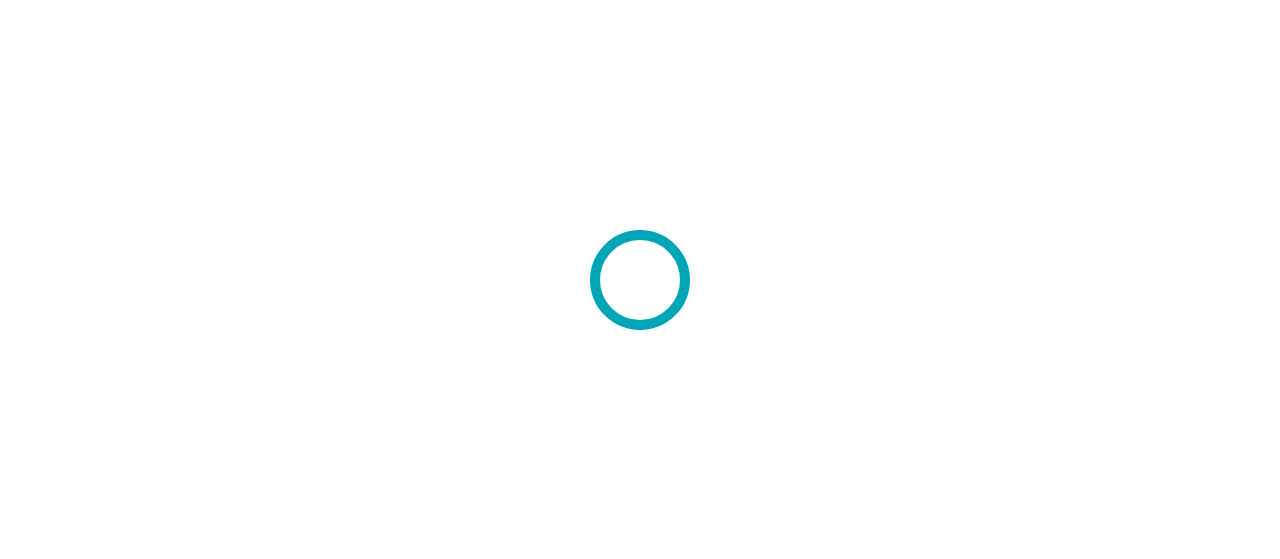scroll, scrollTop: 0, scrollLeft: 0, axis: both 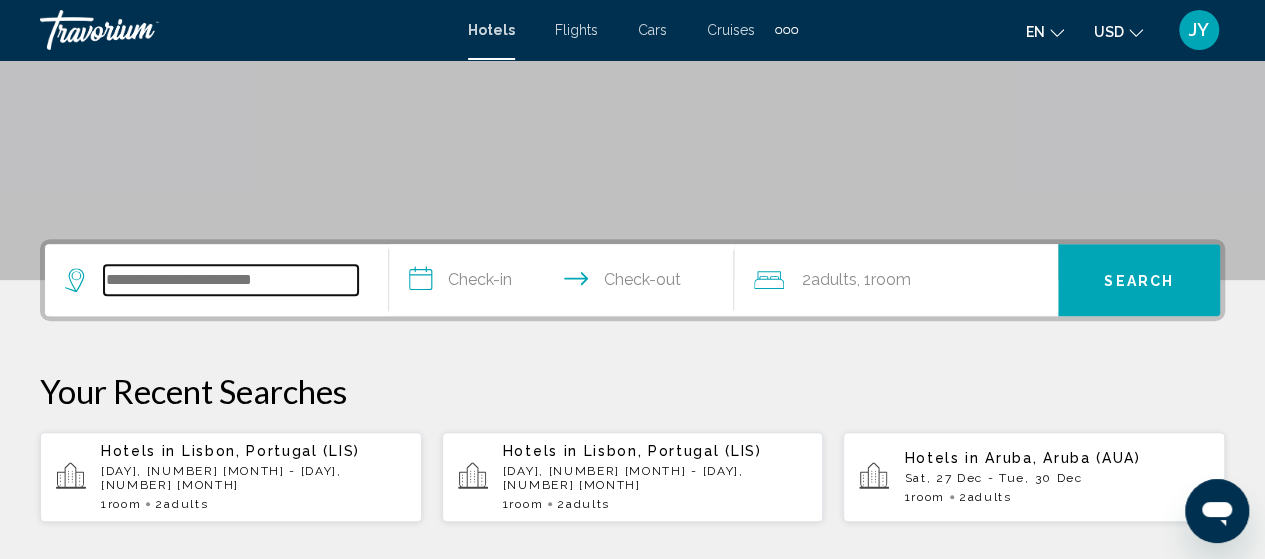 click at bounding box center [231, 280] 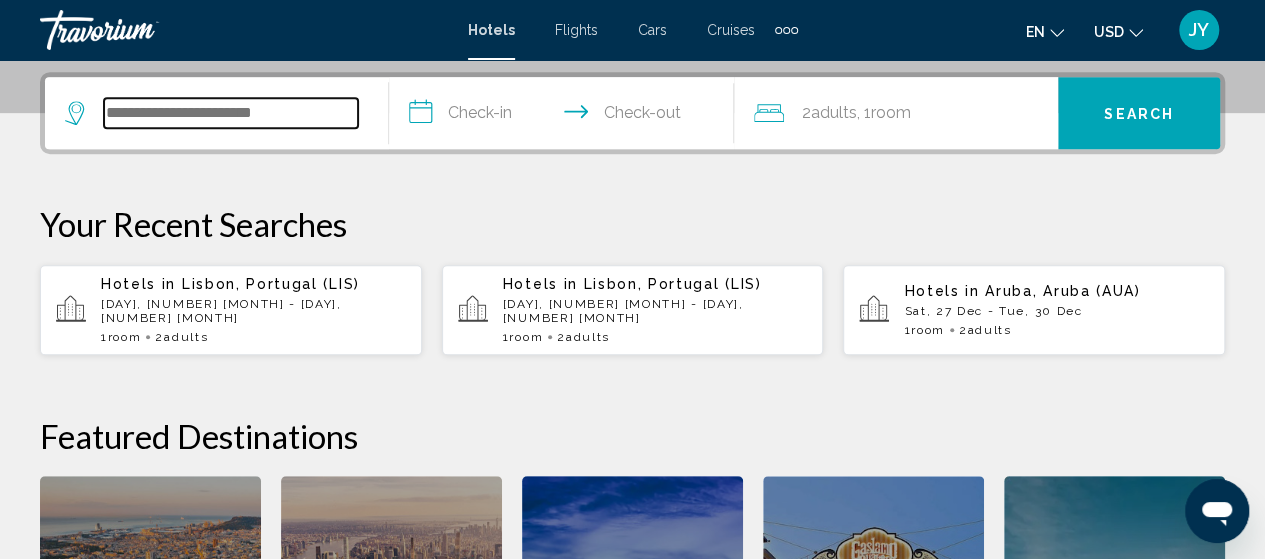 scroll, scrollTop: 494, scrollLeft: 0, axis: vertical 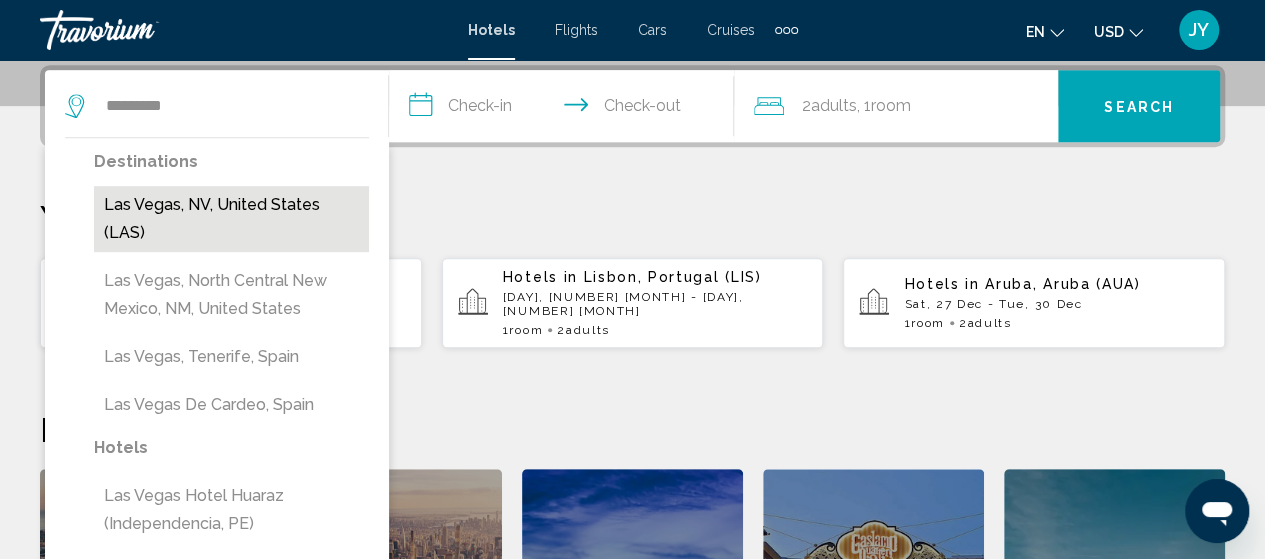 click on "Las Vegas, NV, United States (LAS)" at bounding box center (231, 219) 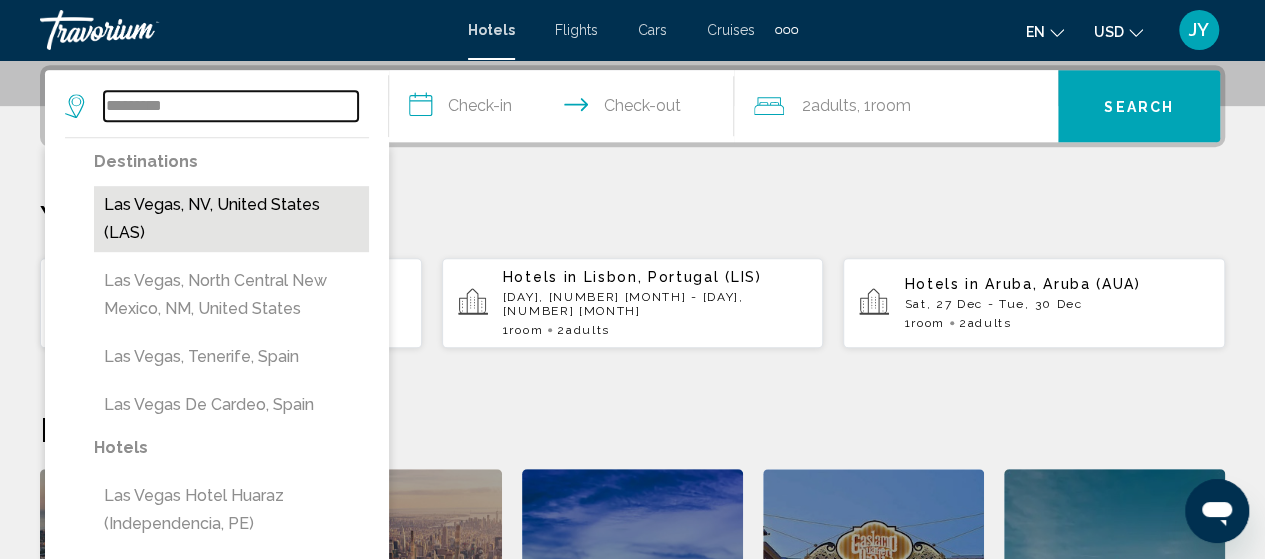 type on "**********" 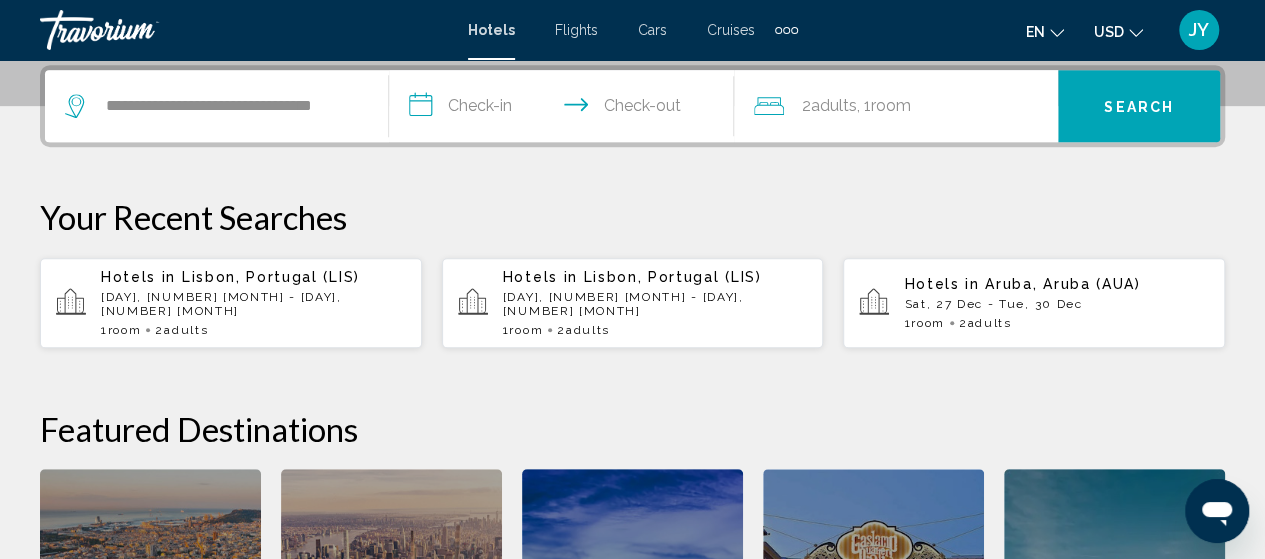 click on "**********" at bounding box center [565, 109] 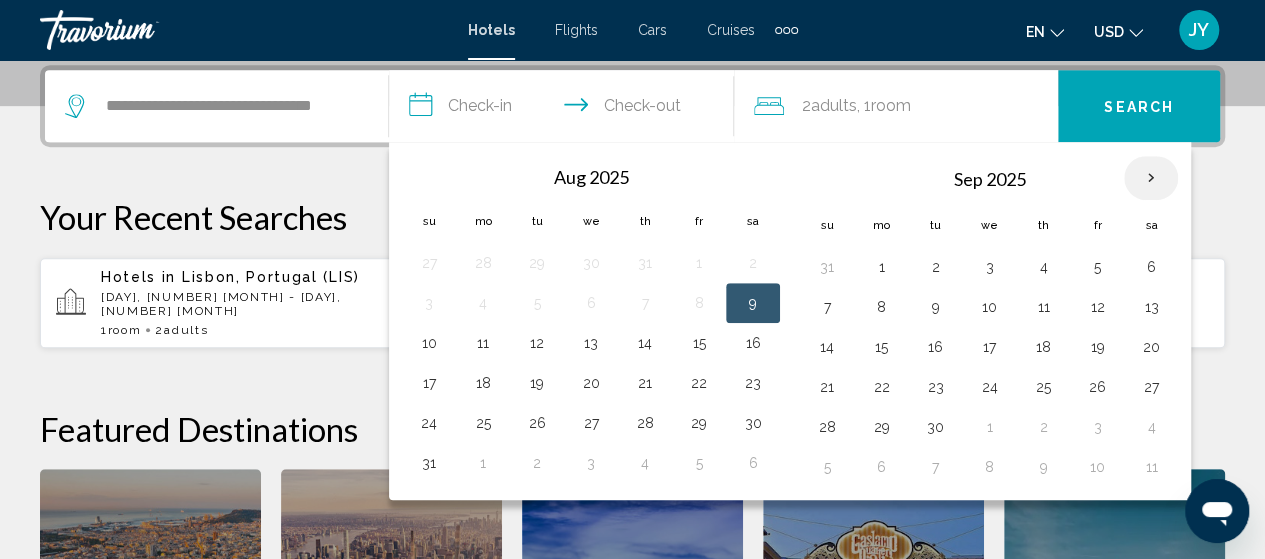 click at bounding box center (1151, 178) 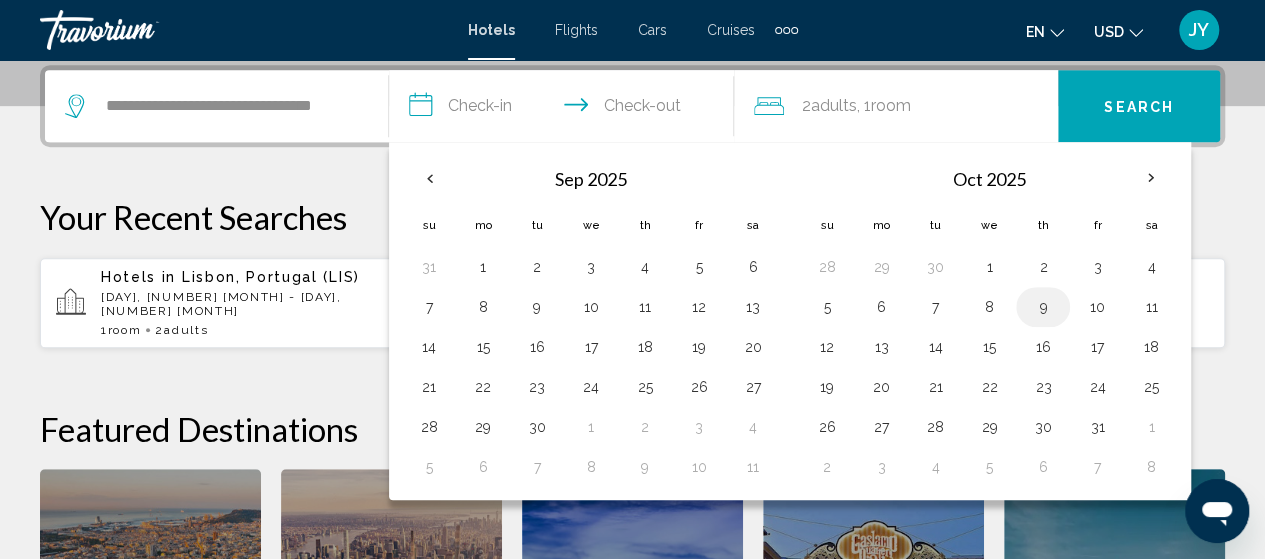 click on "9" at bounding box center [1043, 307] 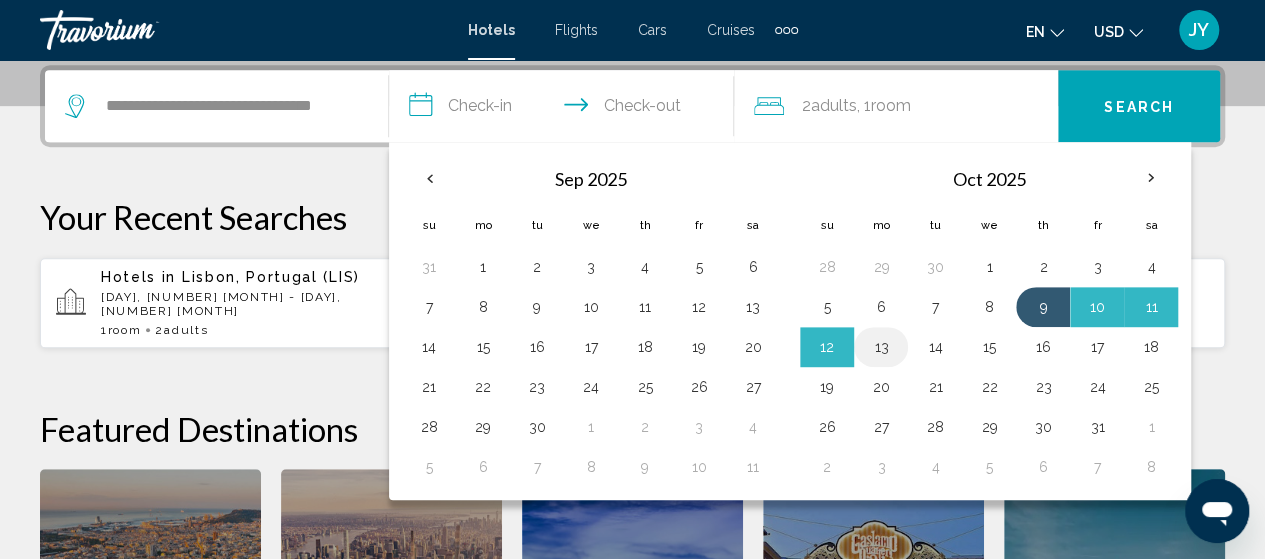 click on "13" at bounding box center [881, 347] 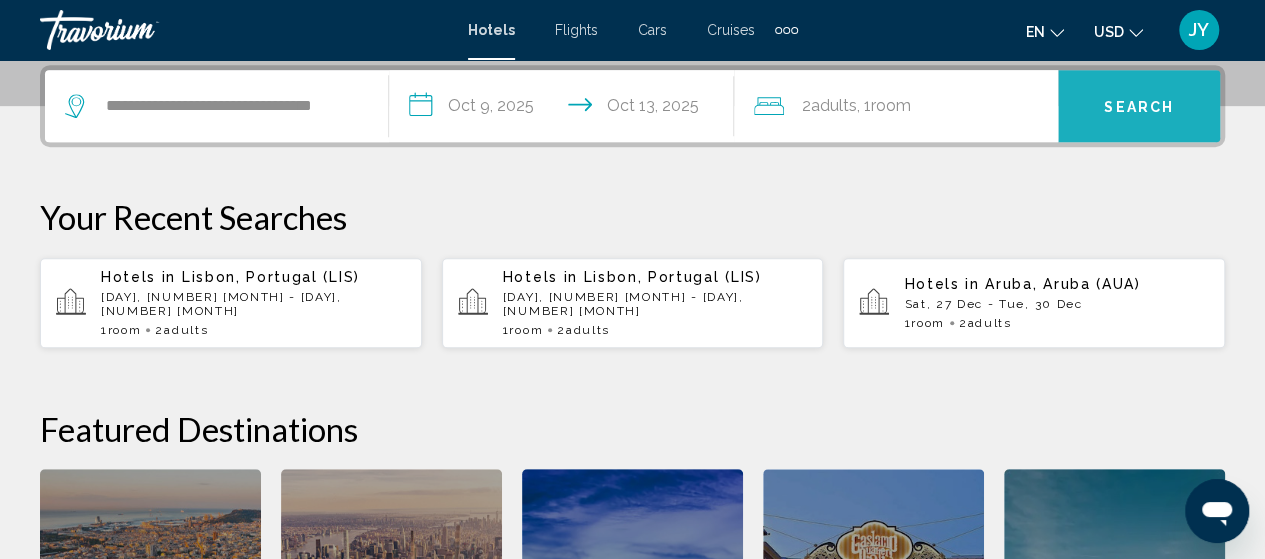 click on "Search" at bounding box center (1139, 107) 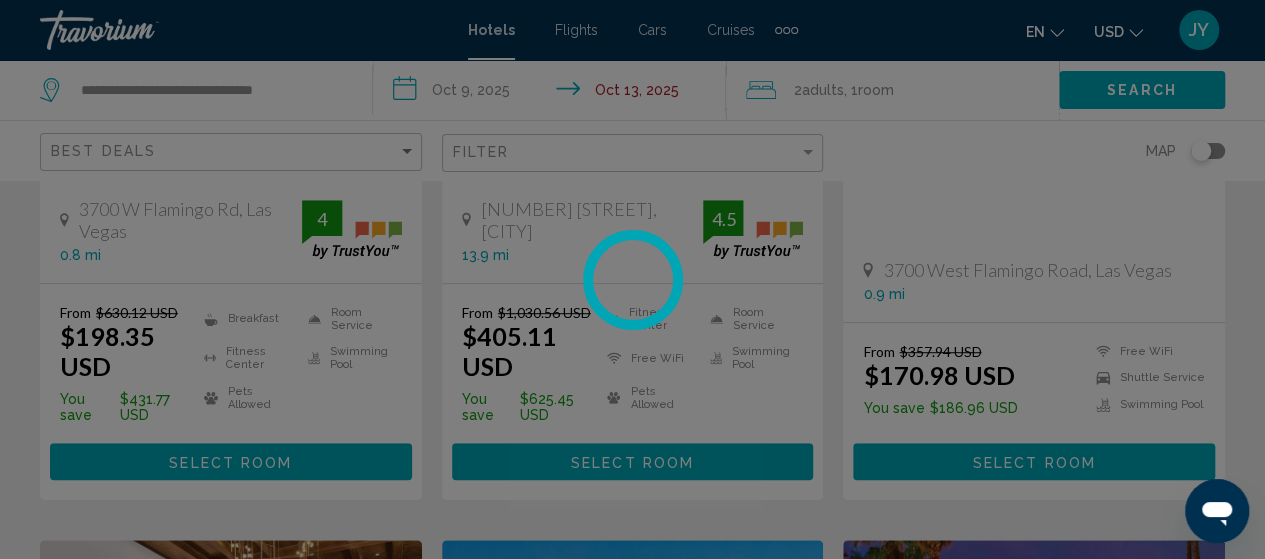 scroll, scrollTop: 0, scrollLeft: 0, axis: both 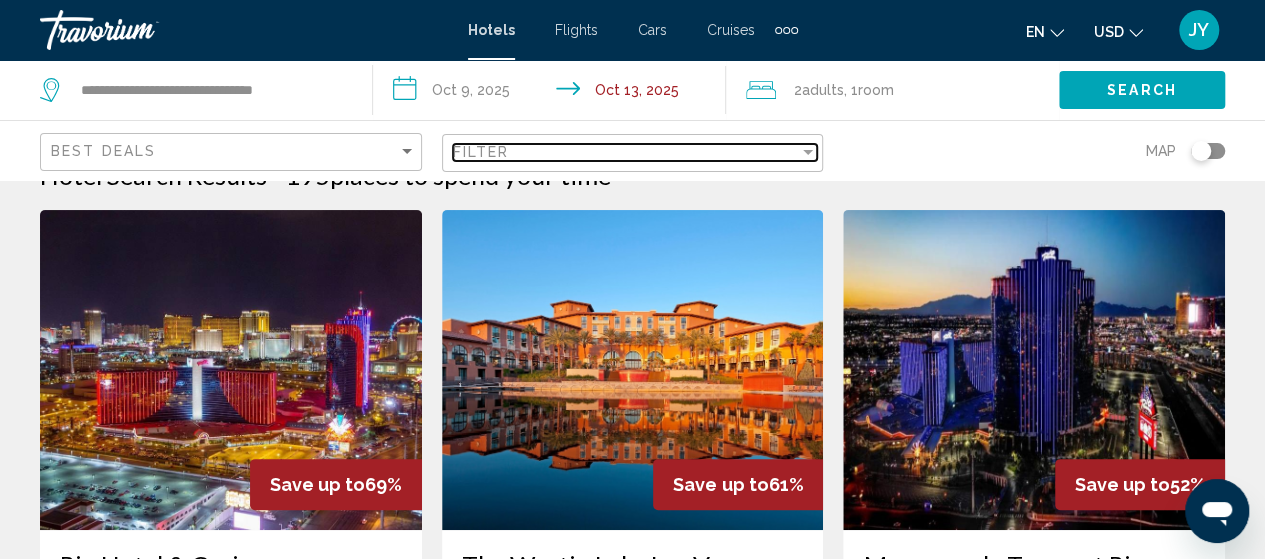 click at bounding box center (808, 152) 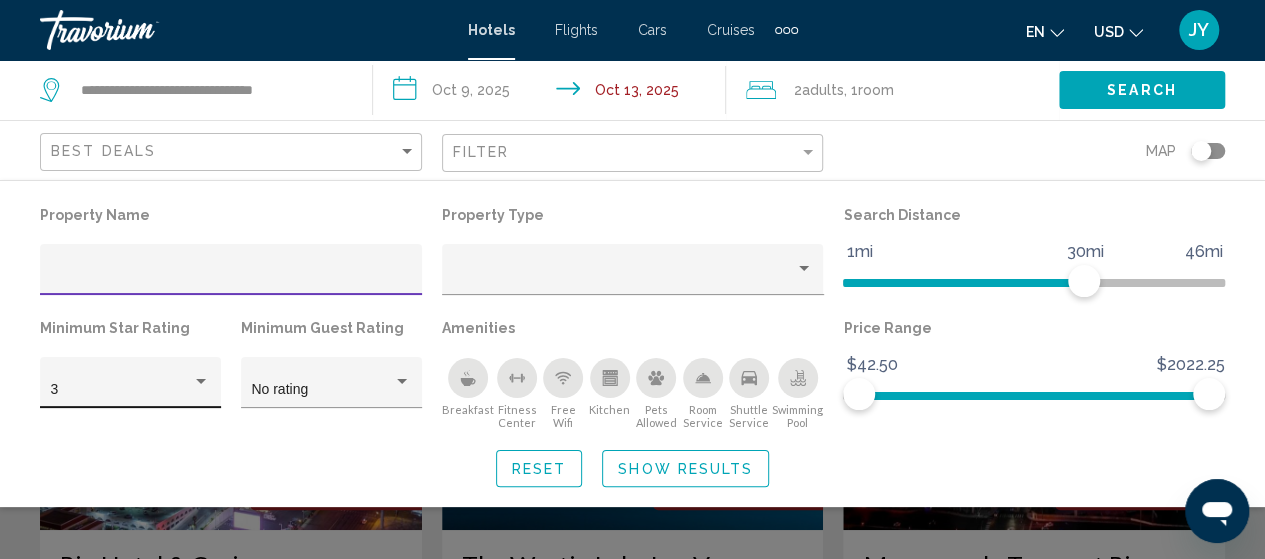 click at bounding box center (201, 381) 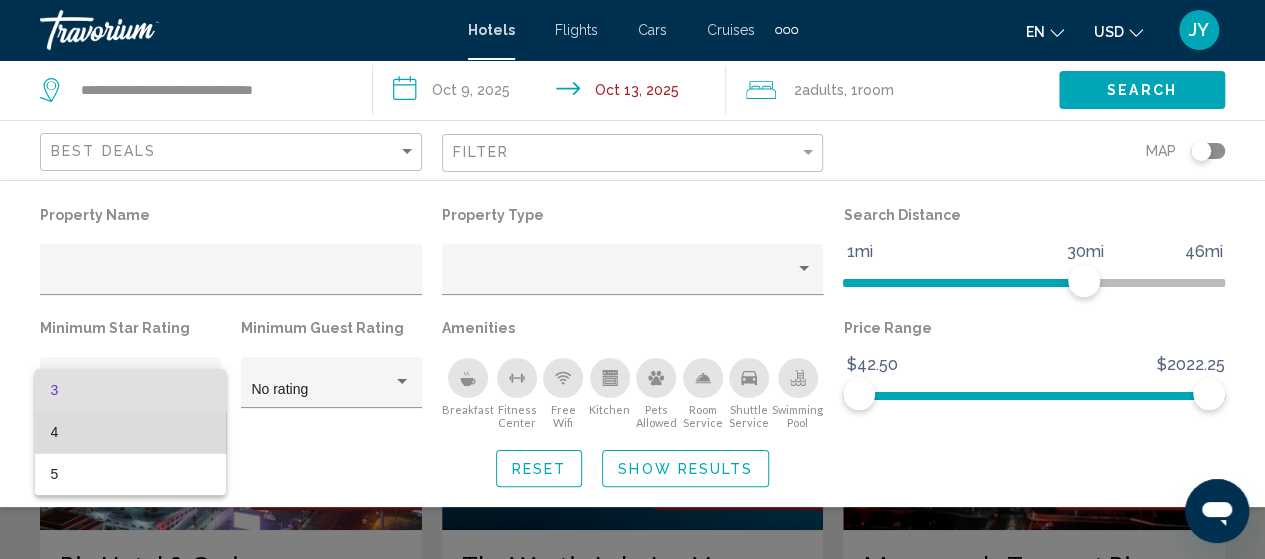 click on "4" at bounding box center [131, 432] 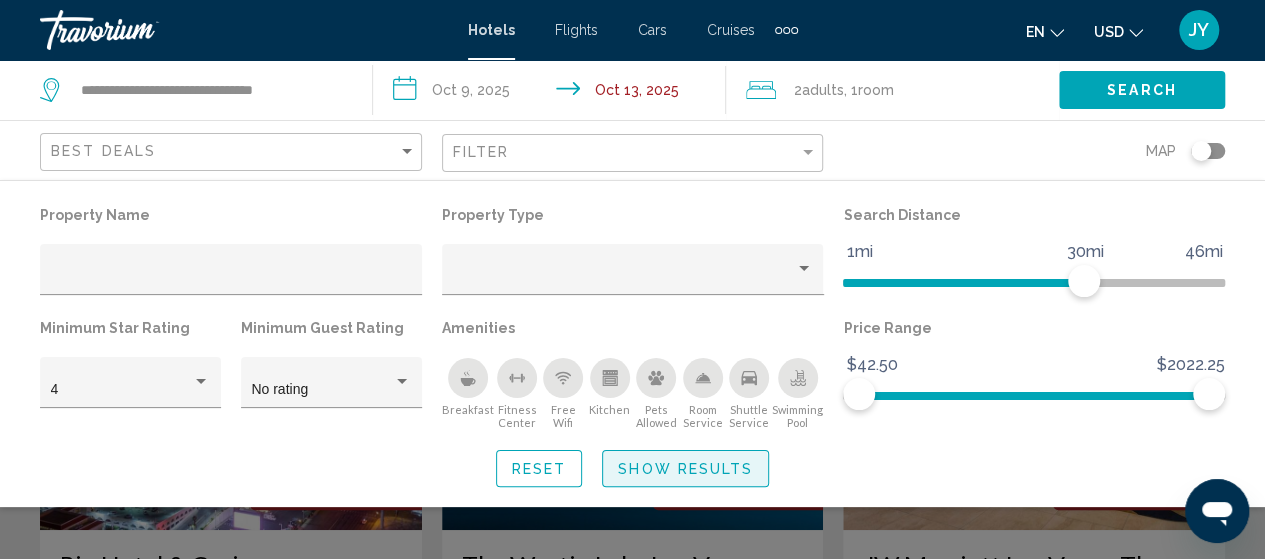 click on "Show Results" 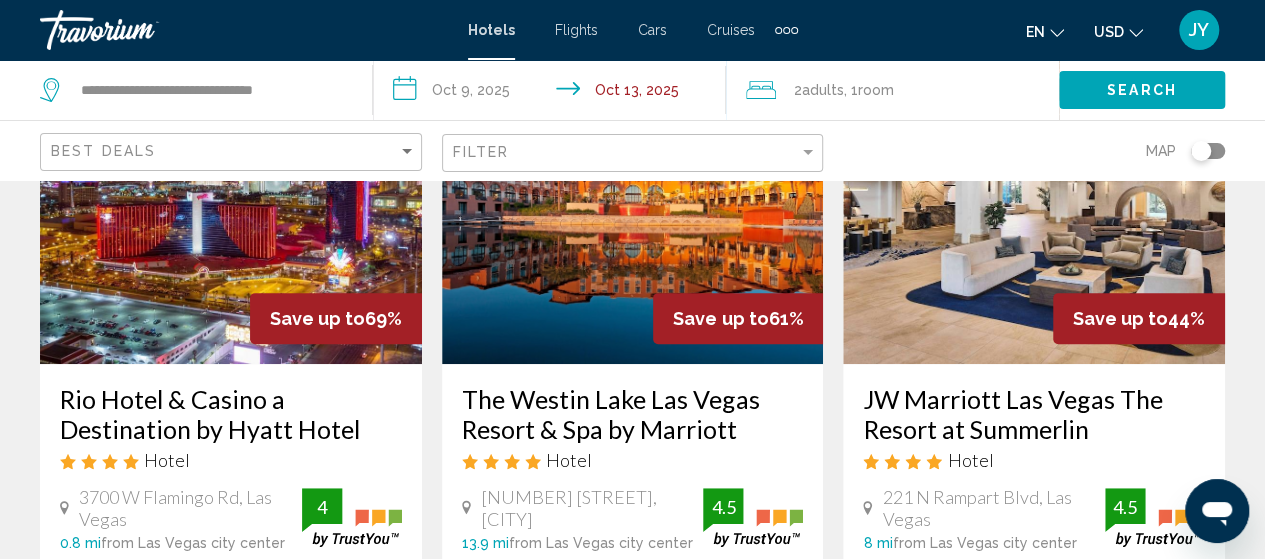 scroll, scrollTop: 240, scrollLeft: 0, axis: vertical 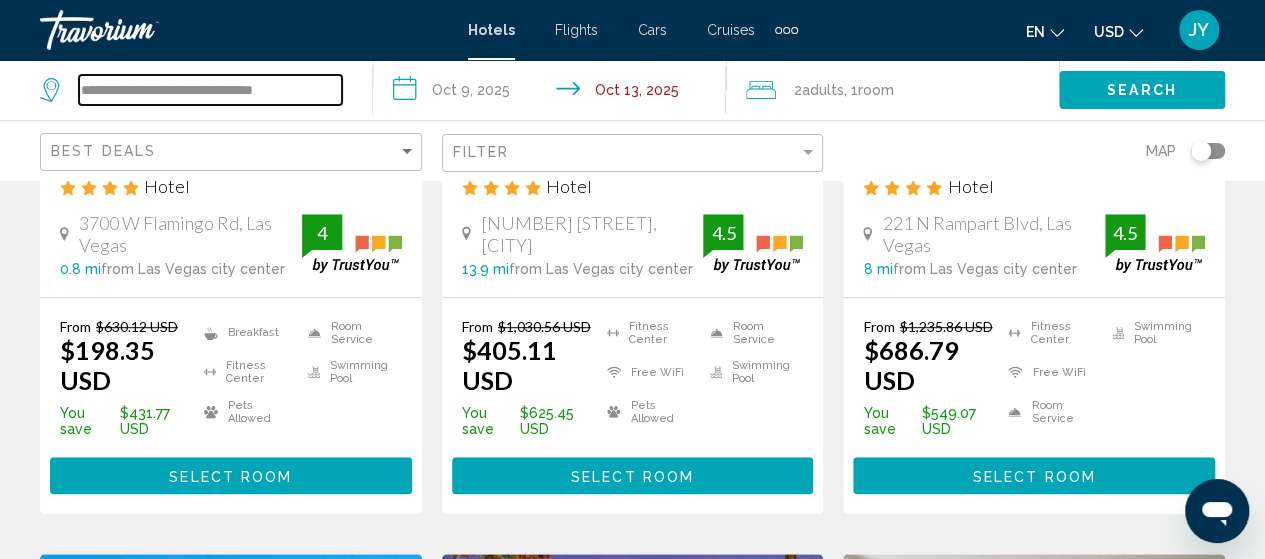 click on "**********" at bounding box center (210, 90) 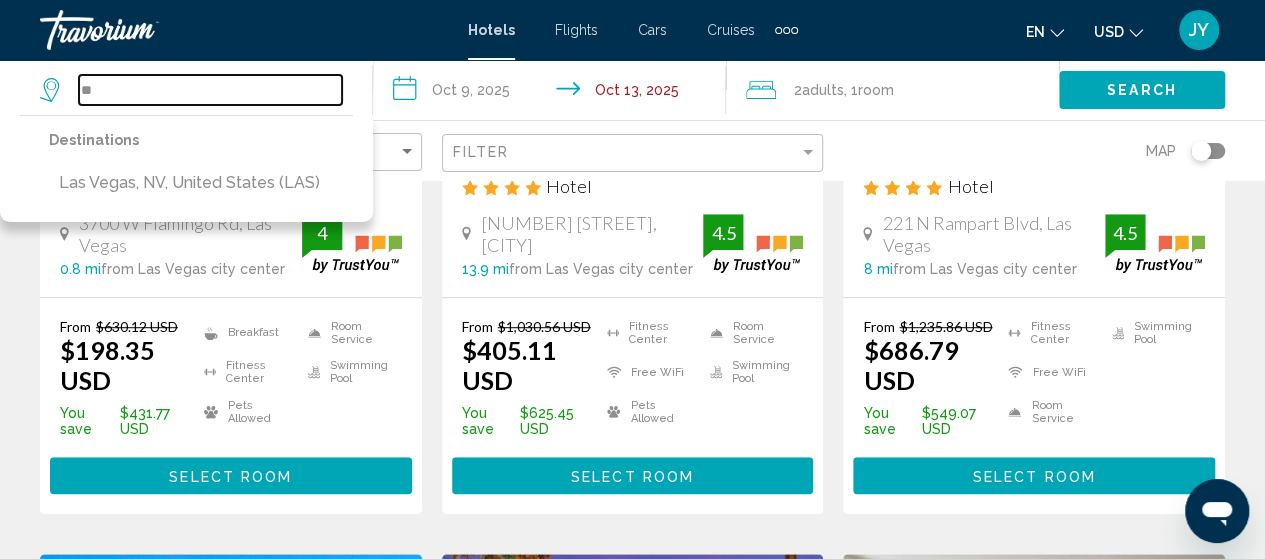 type on "*" 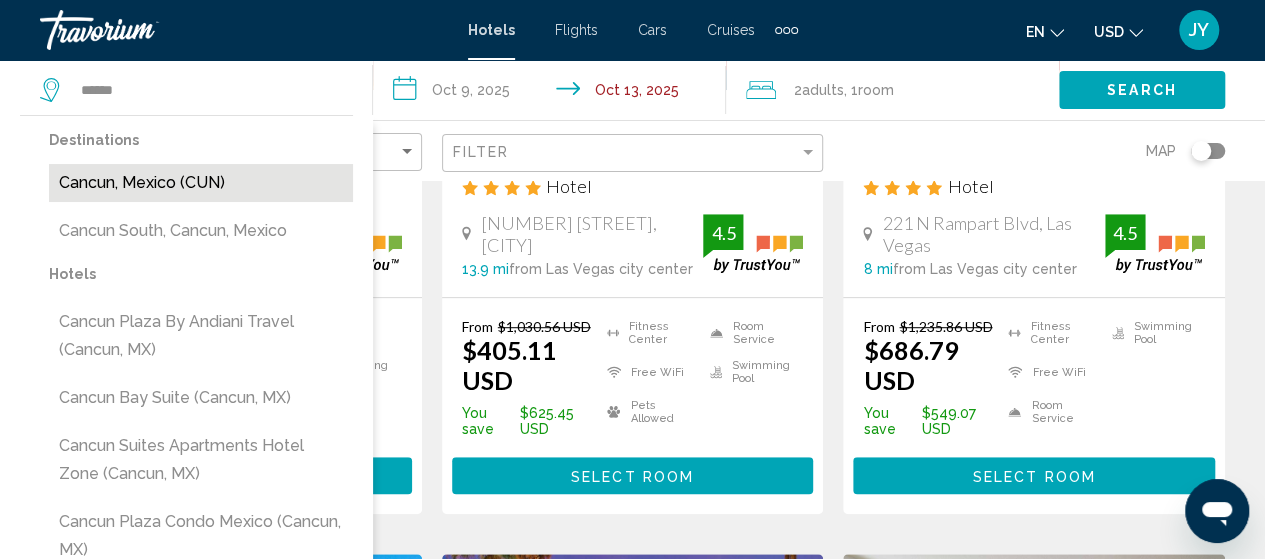 click on "Cancun, Mexico (CUN)" at bounding box center (201, 183) 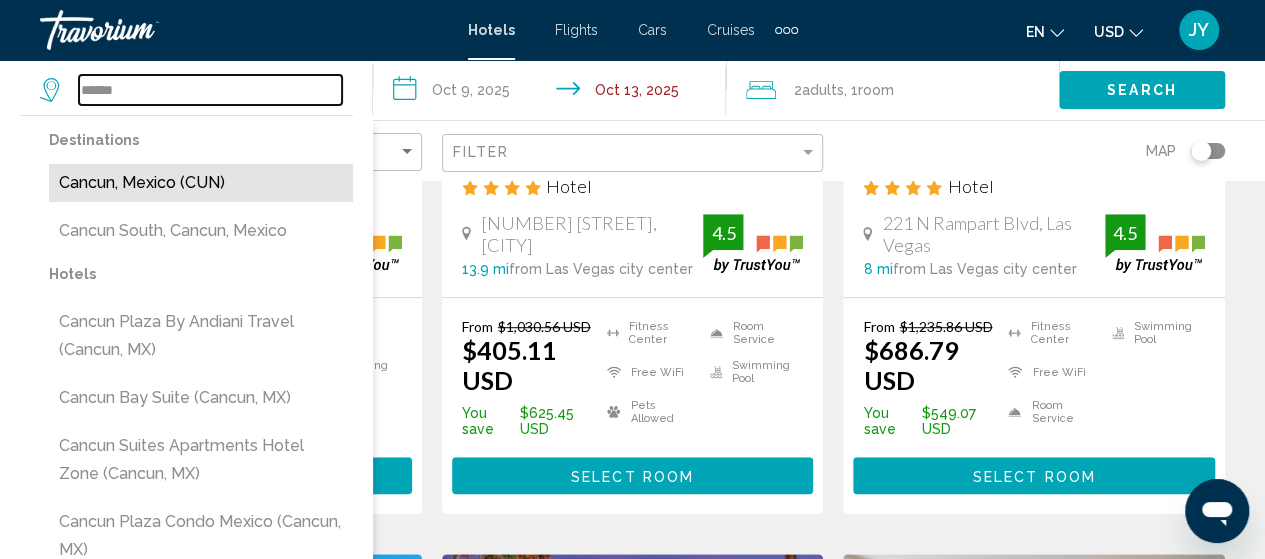 type on "**********" 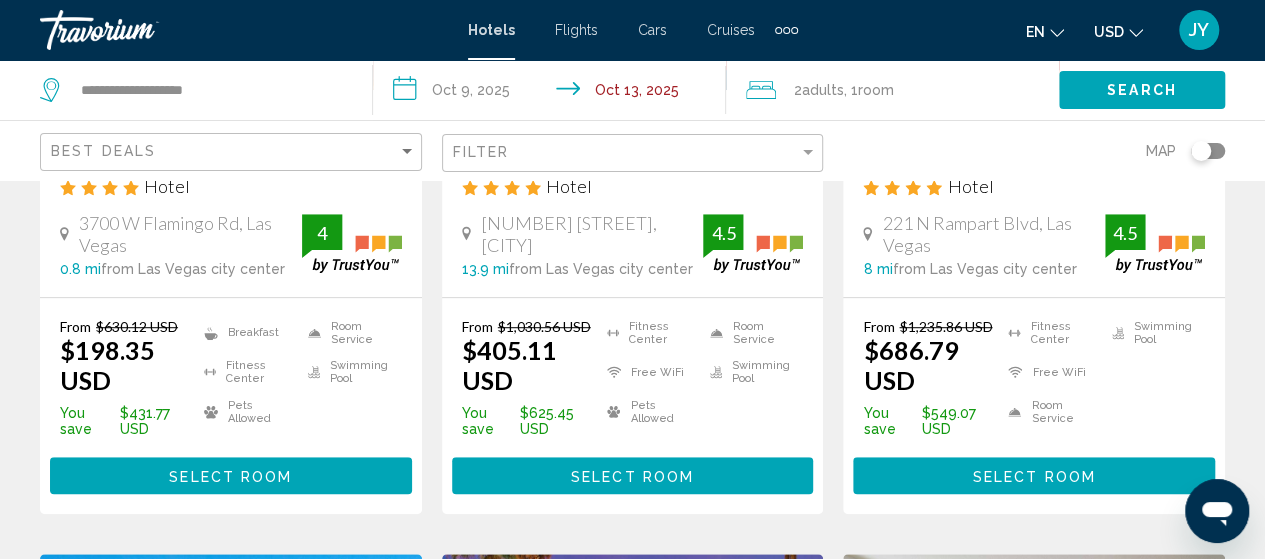 click on "Search" 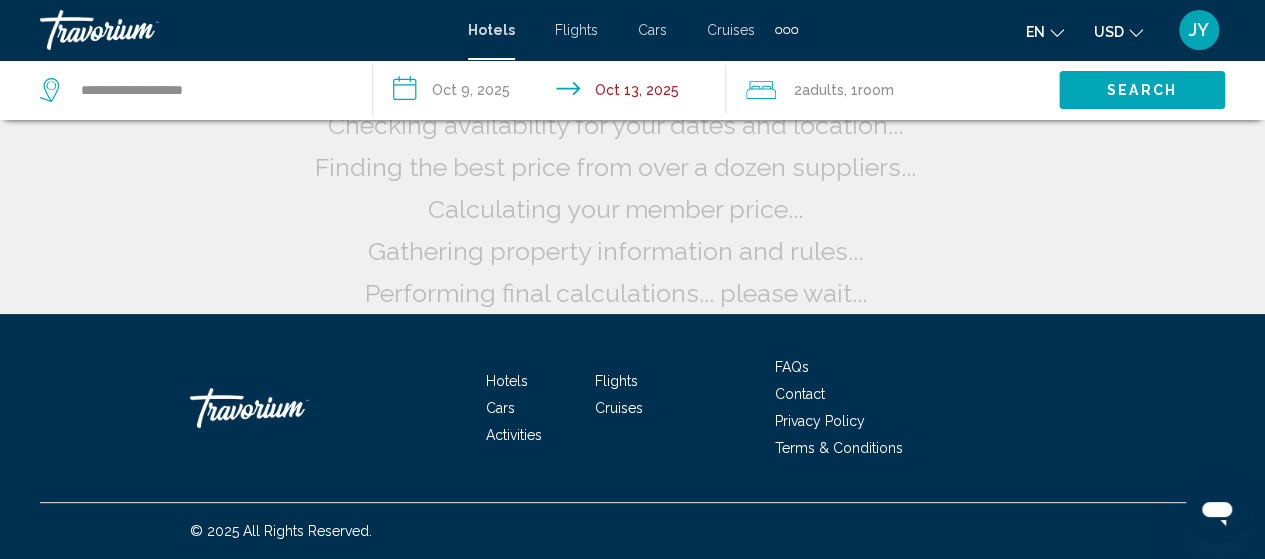 scroll, scrollTop: 97, scrollLeft: 0, axis: vertical 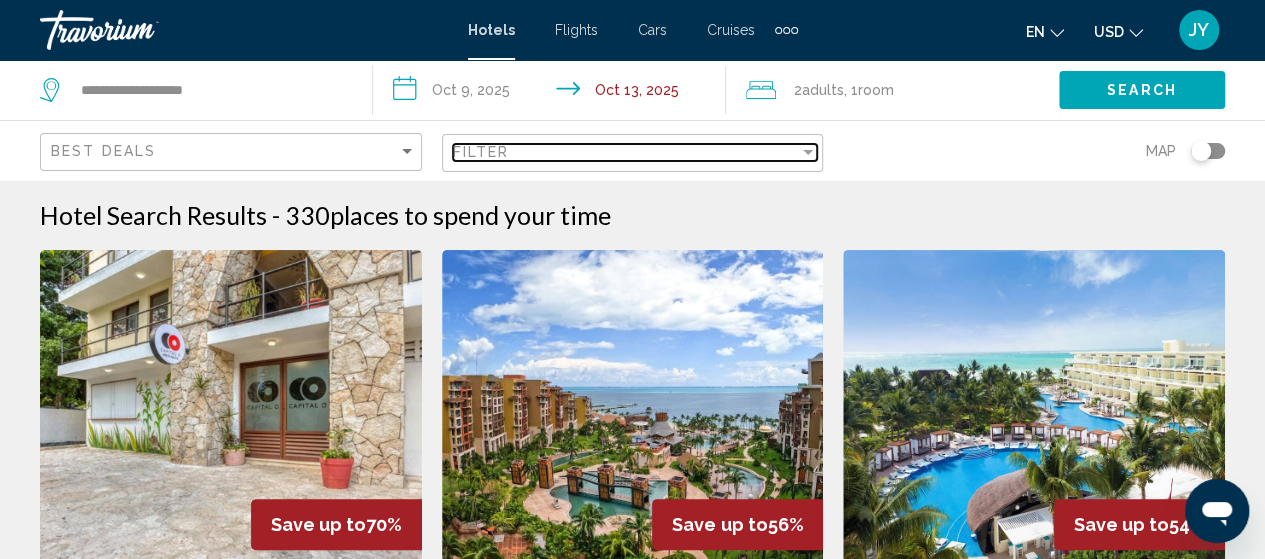 click at bounding box center (808, 152) 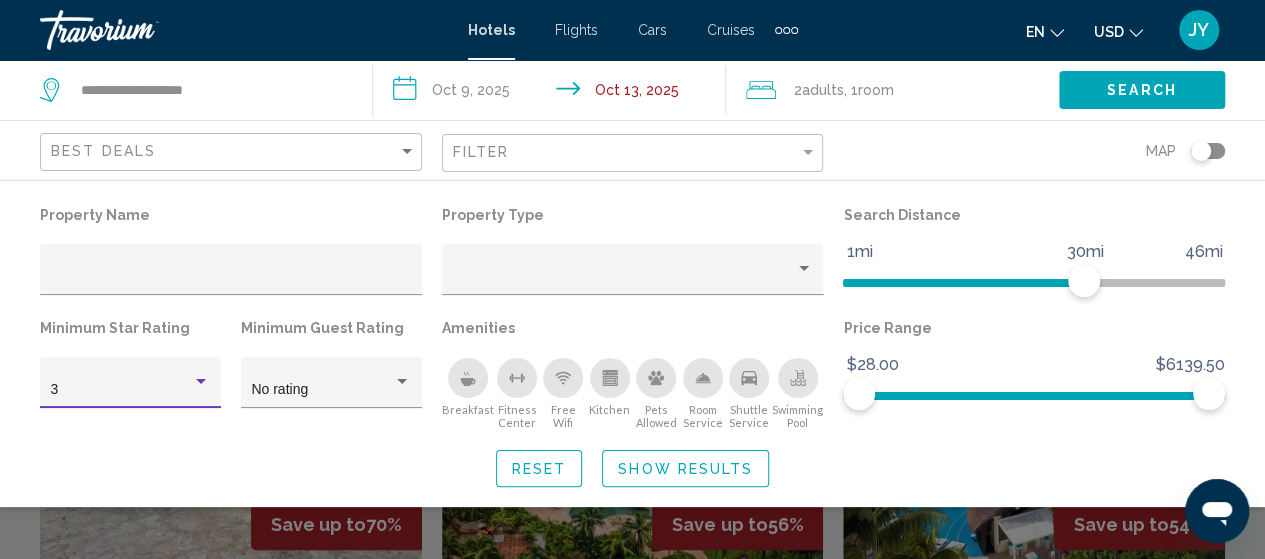 click at bounding box center [201, 381] 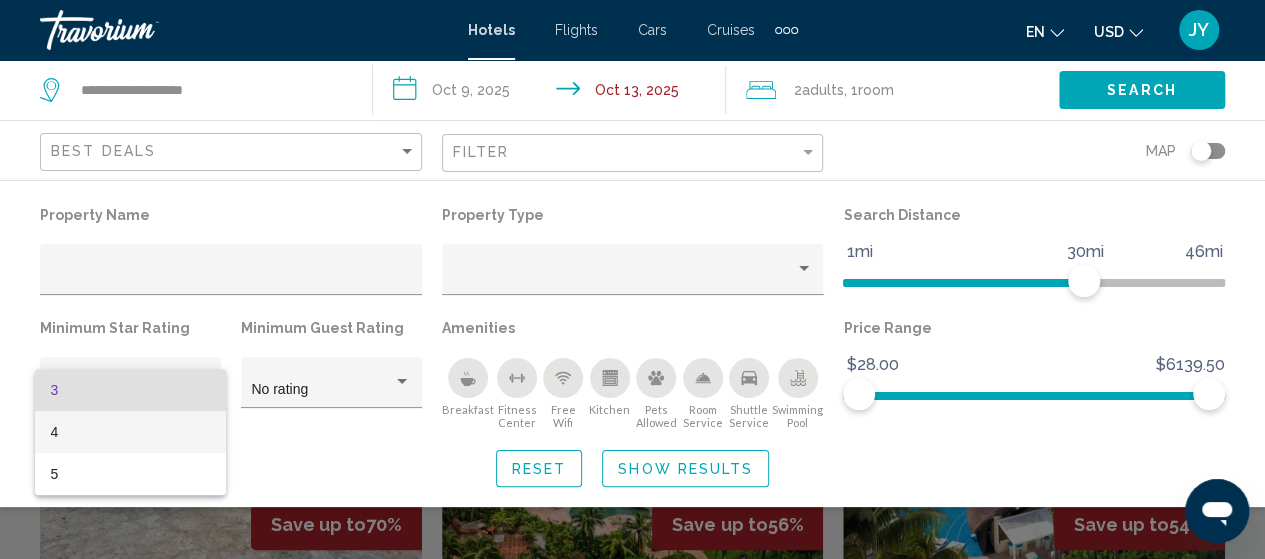 click on "4" at bounding box center [131, 432] 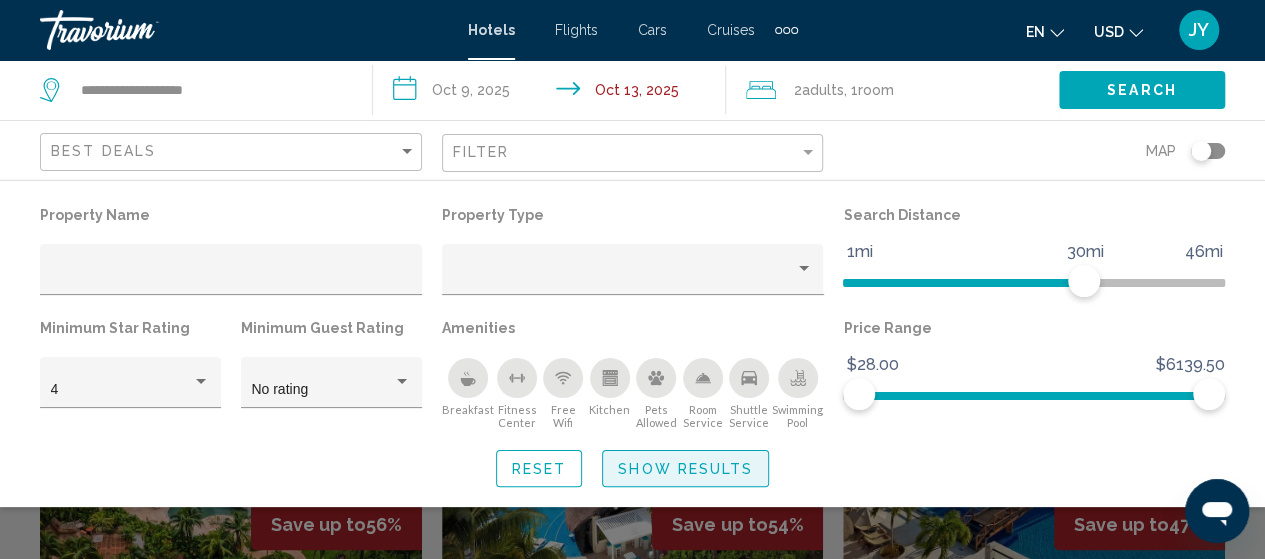 click on "Show Results" 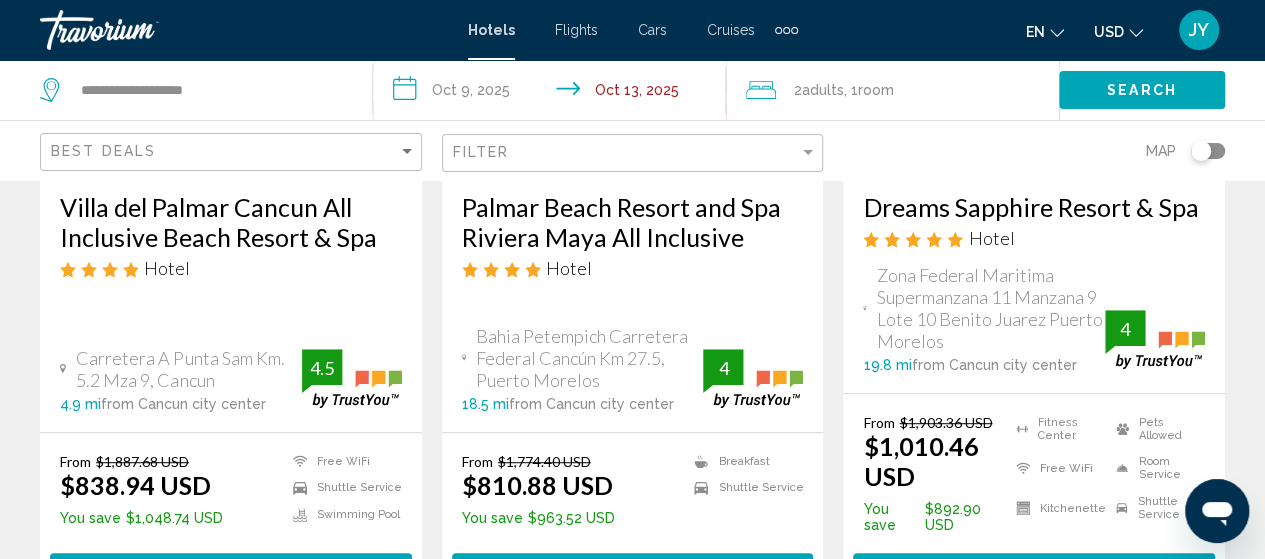 scroll, scrollTop: 440, scrollLeft: 0, axis: vertical 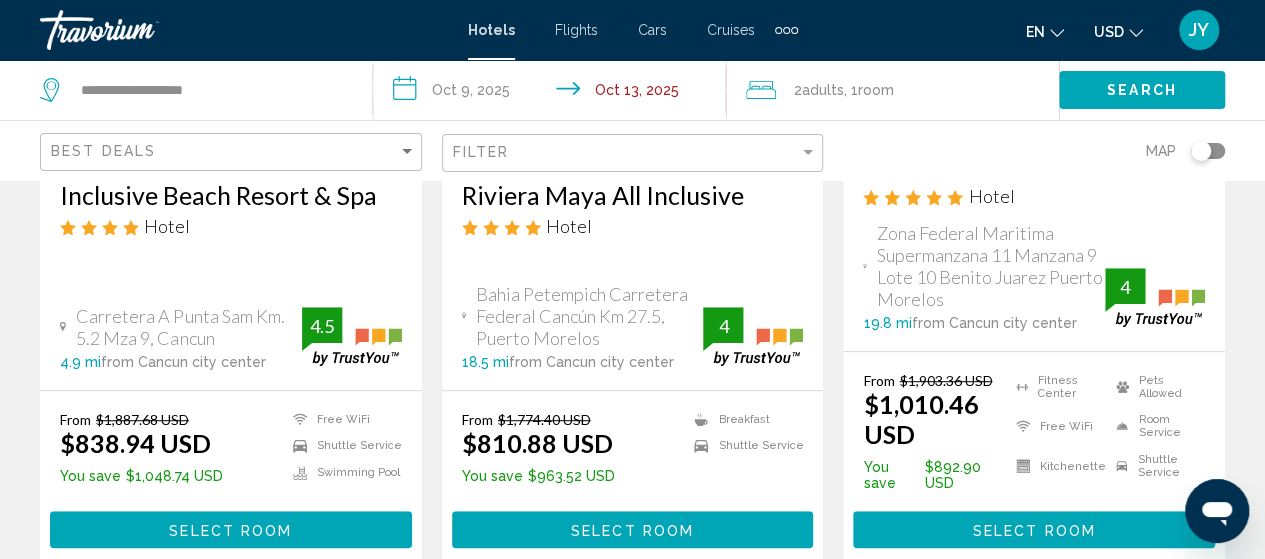 click on "$838.94 USD" at bounding box center [135, 443] 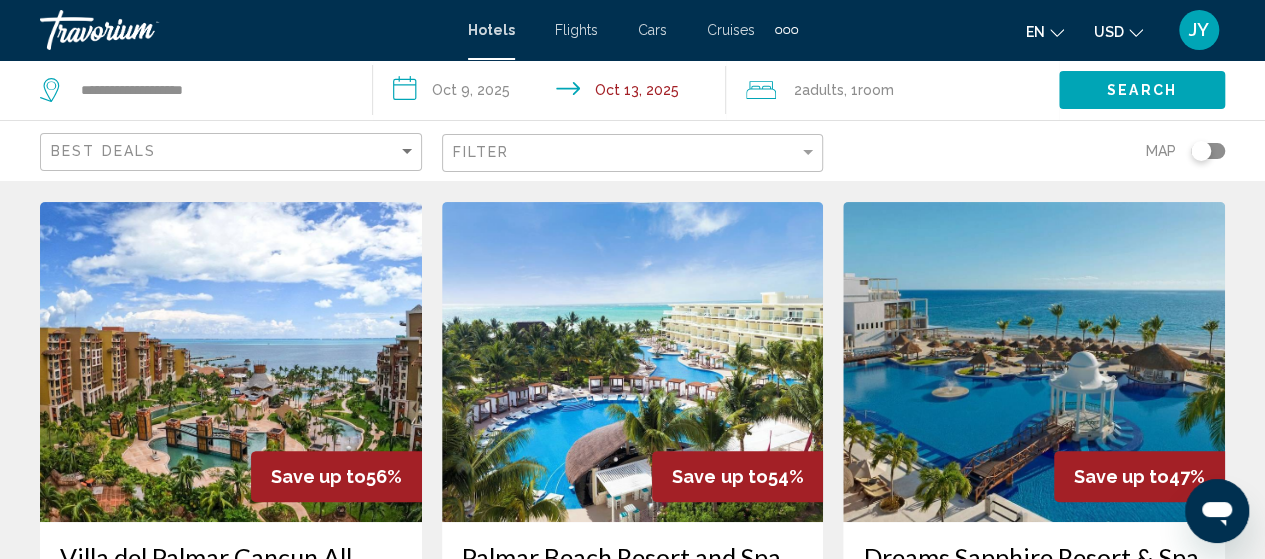 scroll, scrollTop: 0, scrollLeft: 0, axis: both 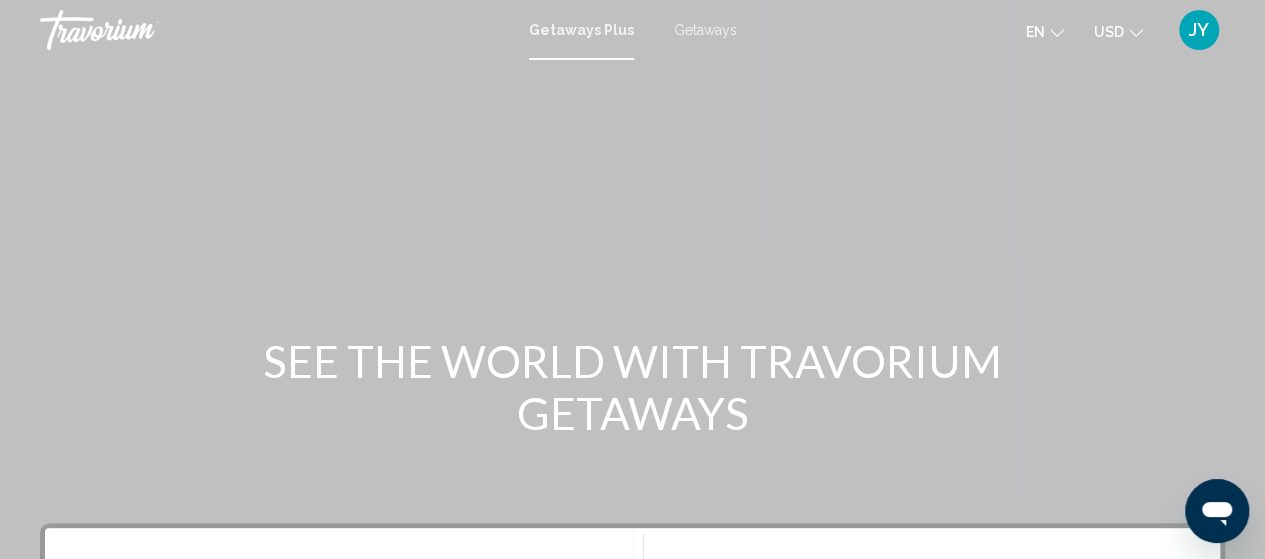 click on "Getaways" at bounding box center [705, 30] 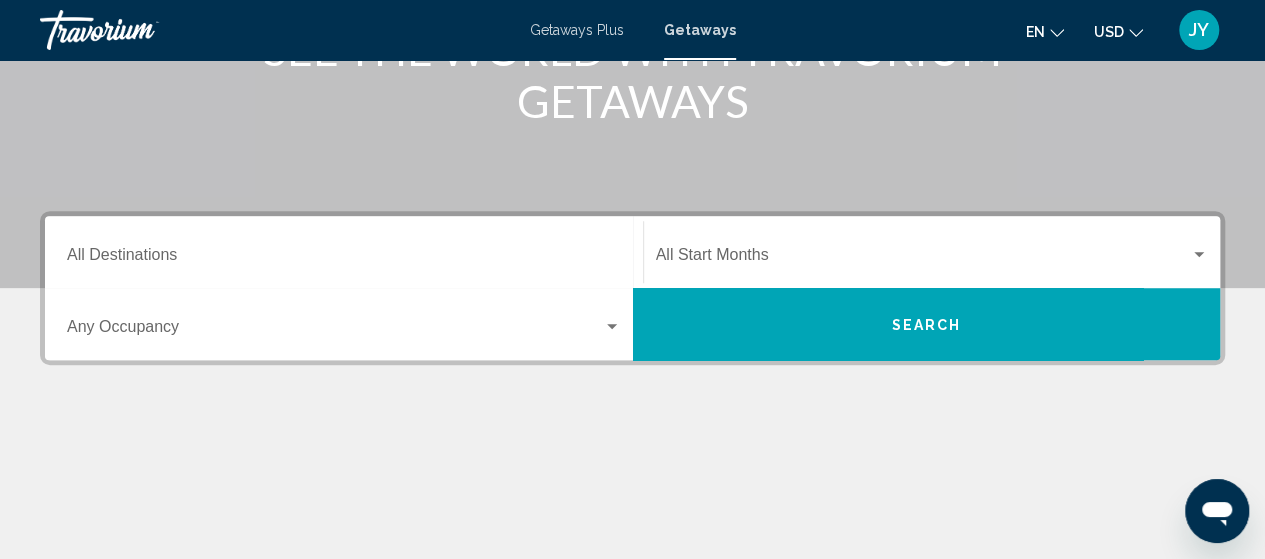 scroll, scrollTop: 320, scrollLeft: 0, axis: vertical 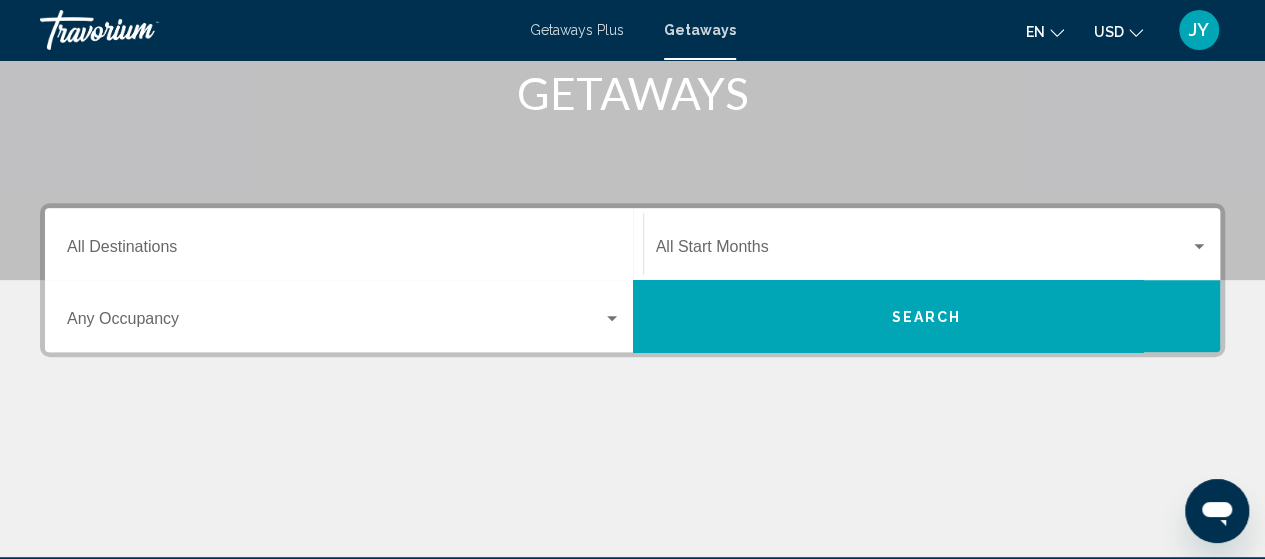 click on "Destination All Destinations" at bounding box center (344, 244) 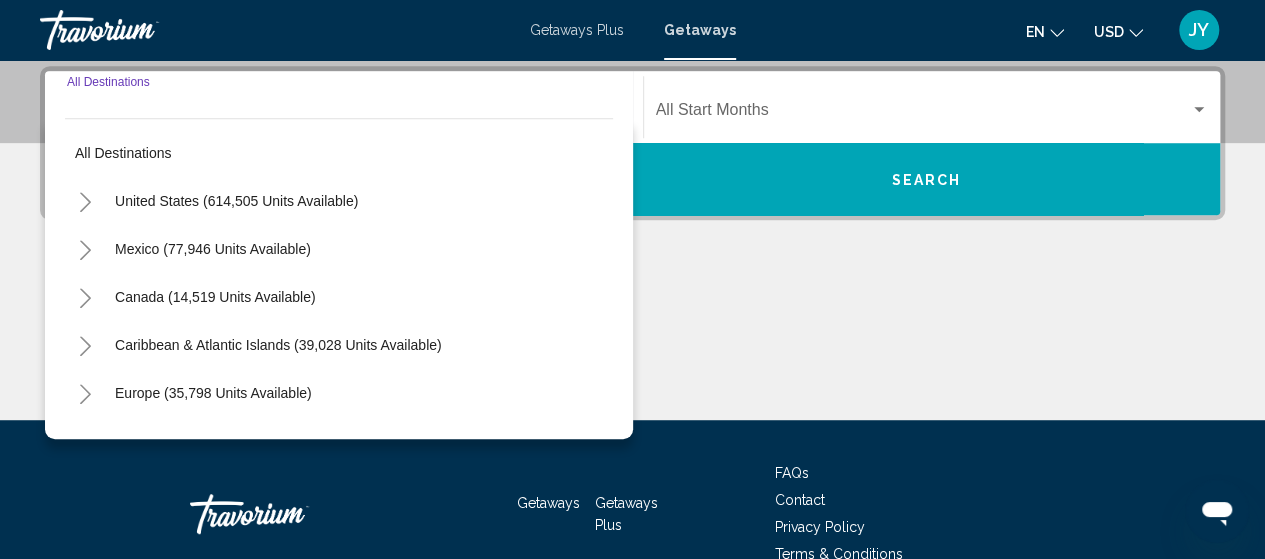 scroll, scrollTop: 458, scrollLeft: 0, axis: vertical 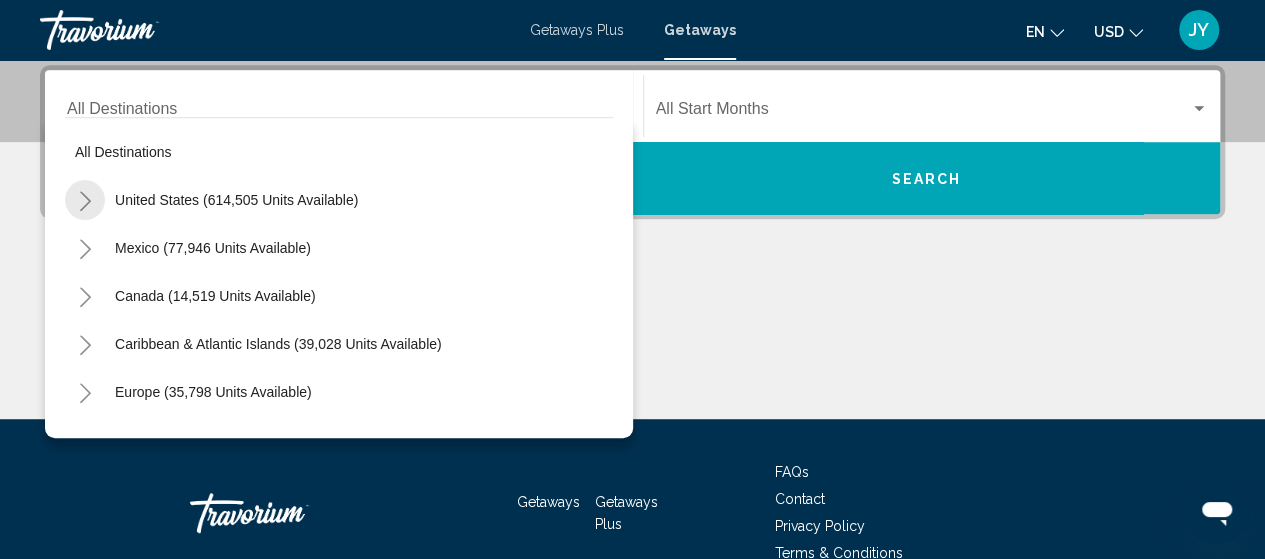 click 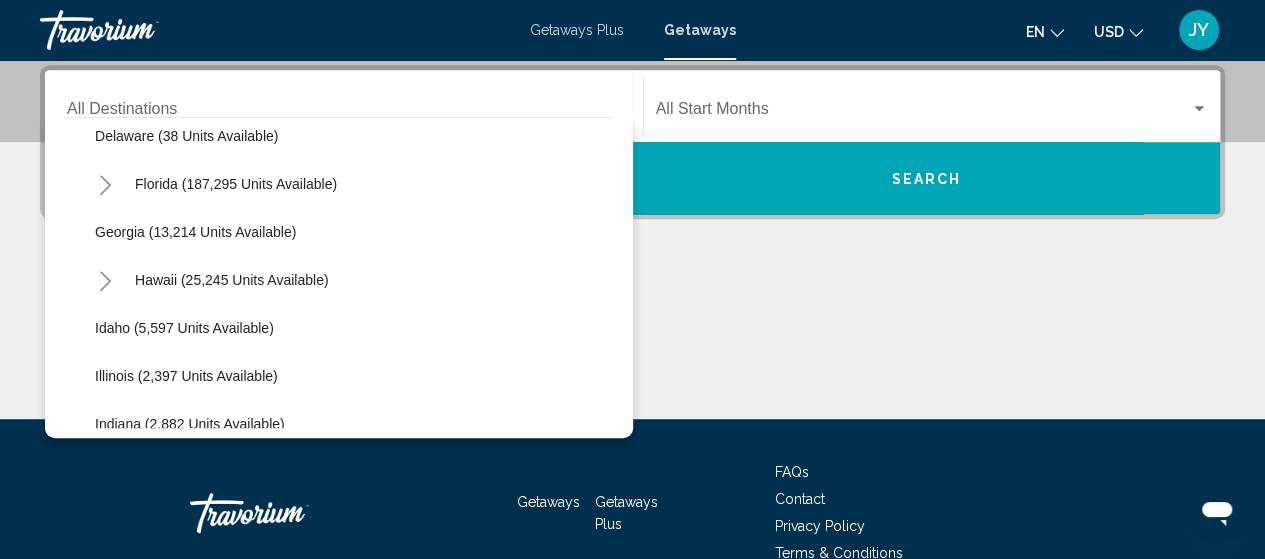 scroll, scrollTop: 333, scrollLeft: 0, axis: vertical 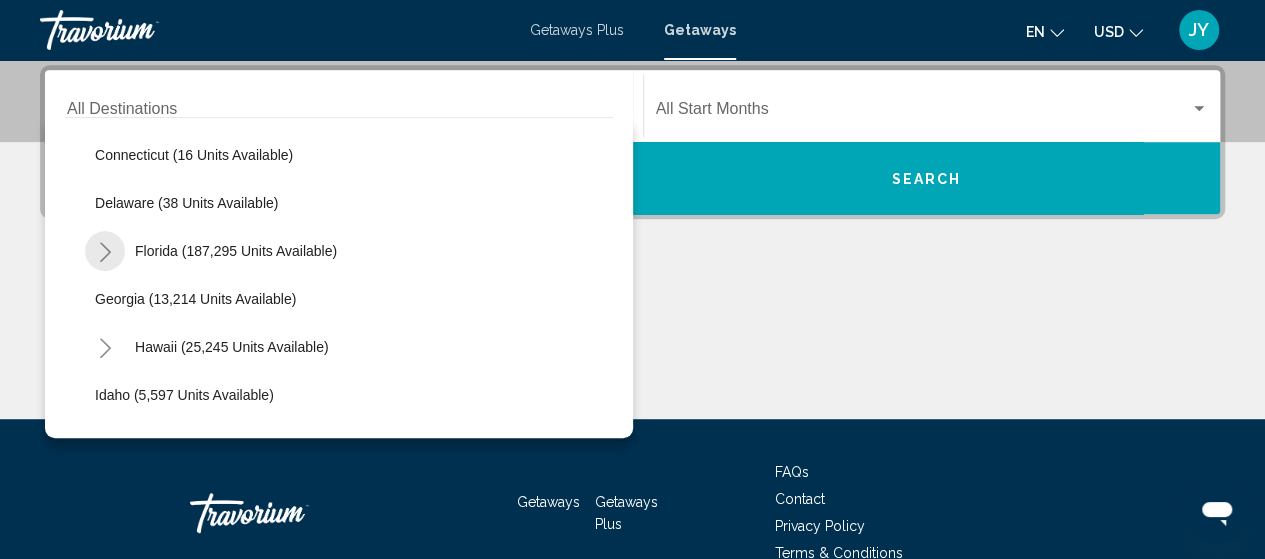 click 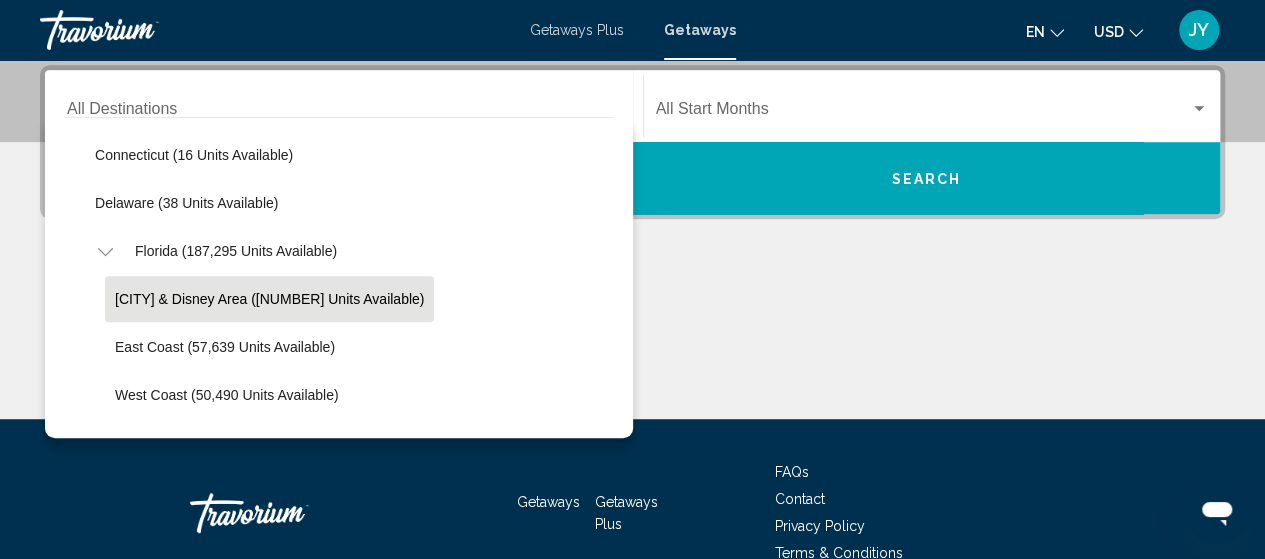 click on "Orlando & Disney Area (79,134 units available)" 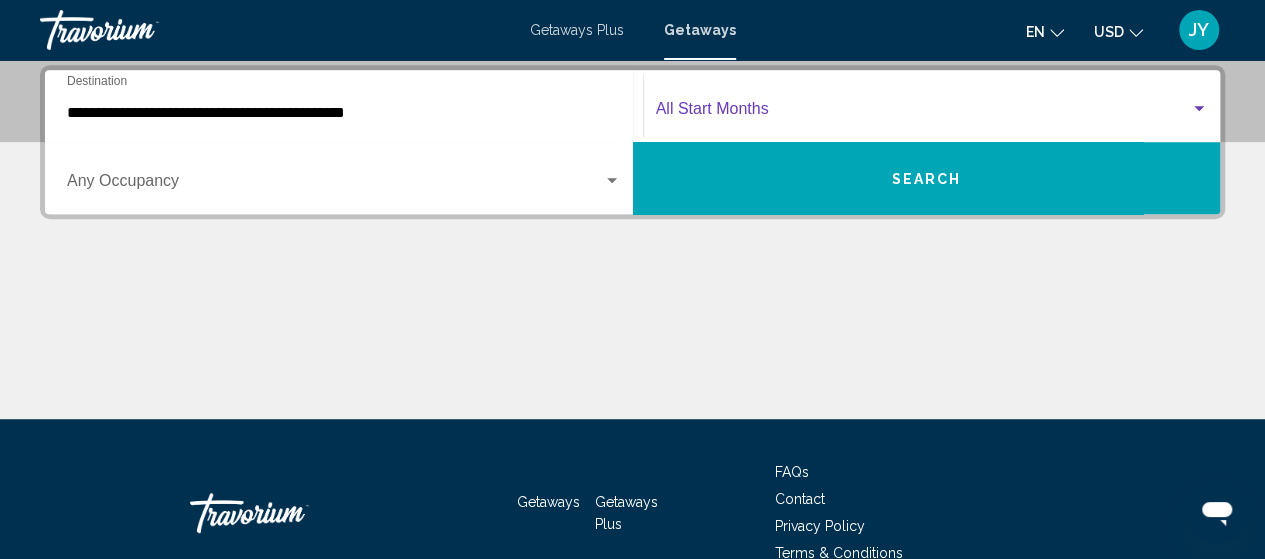 click at bounding box center [923, 113] 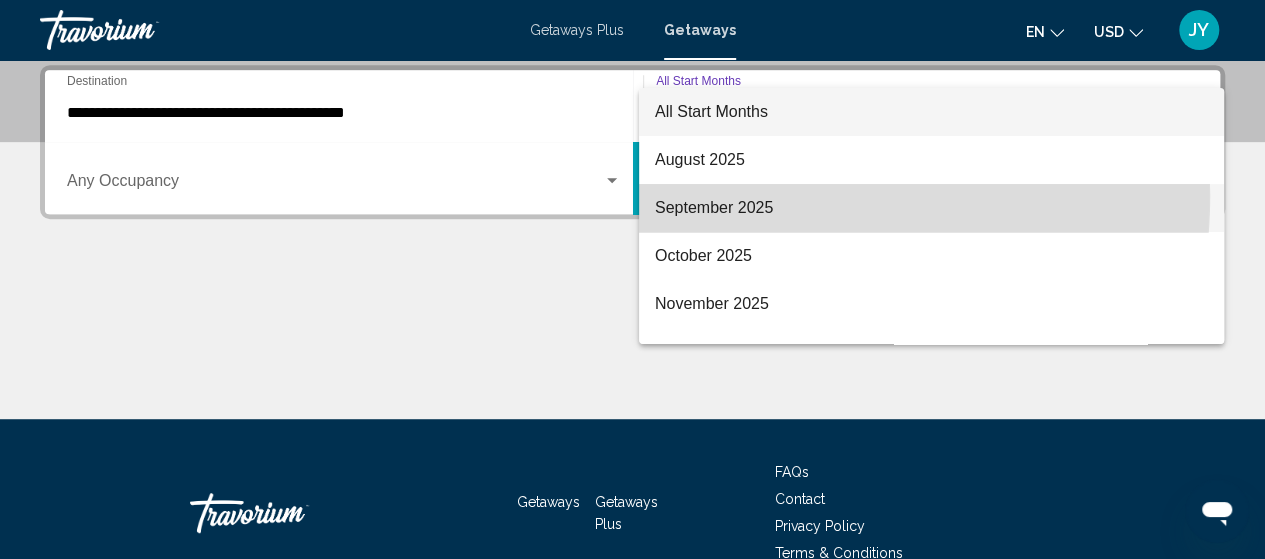click on "September 2025" at bounding box center [931, 208] 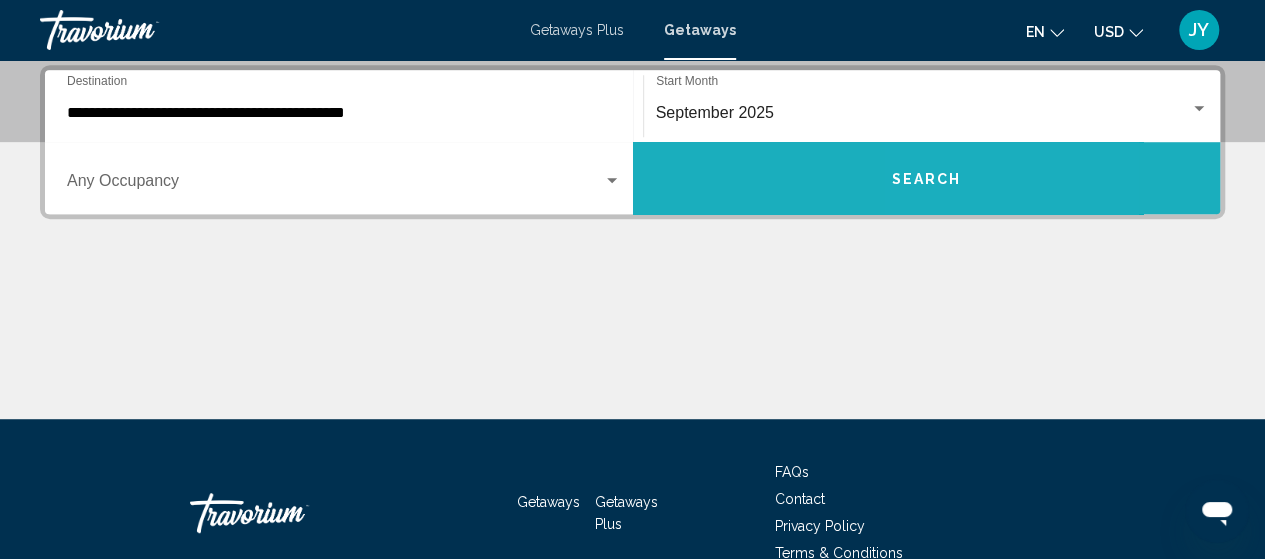 click on "Search" at bounding box center (926, 179) 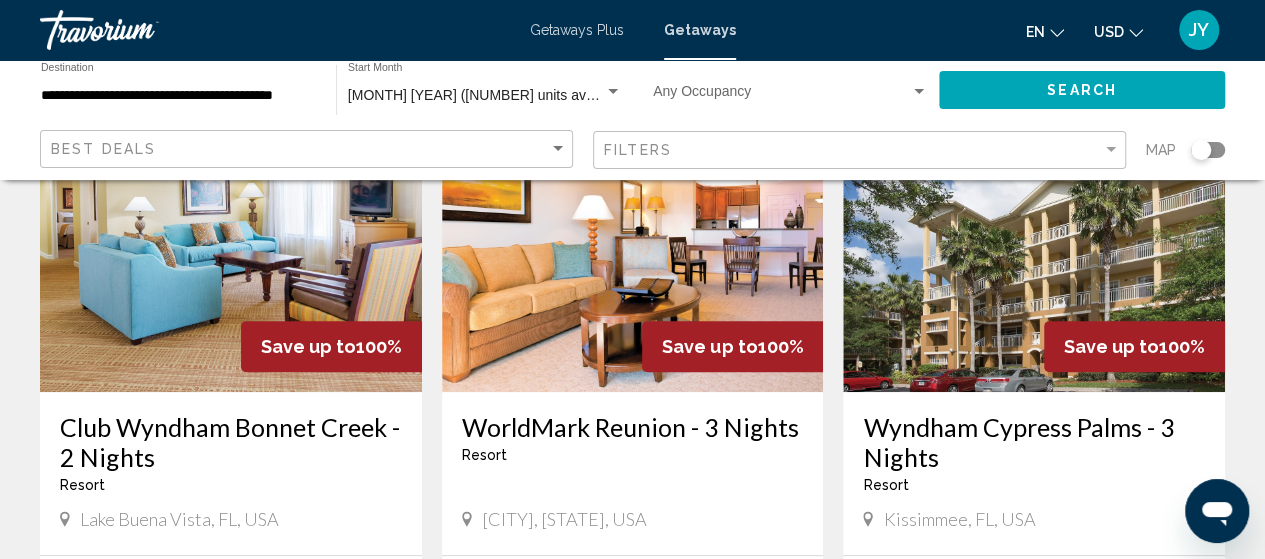 scroll, scrollTop: 200, scrollLeft: 0, axis: vertical 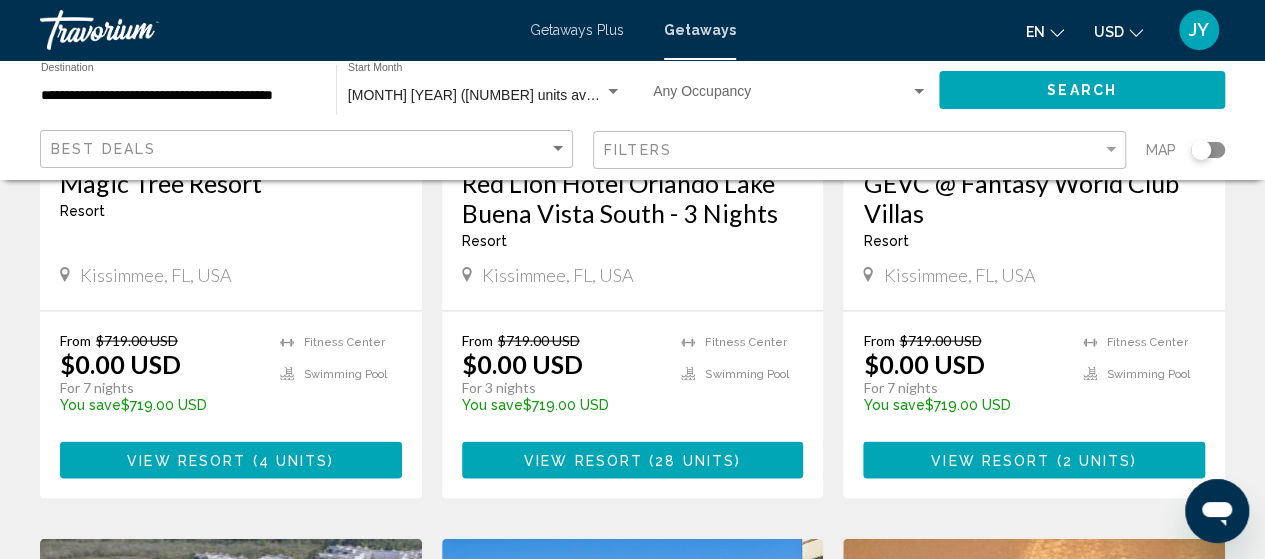 click on "View Resort" at bounding box center (990, 460) 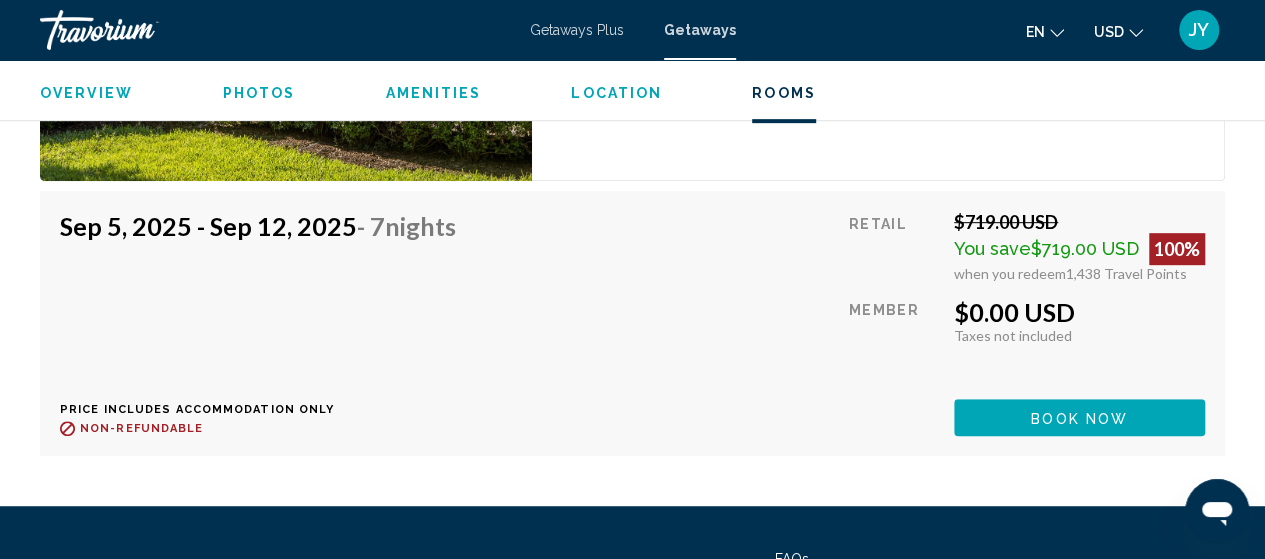 scroll, scrollTop: 4240, scrollLeft: 0, axis: vertical 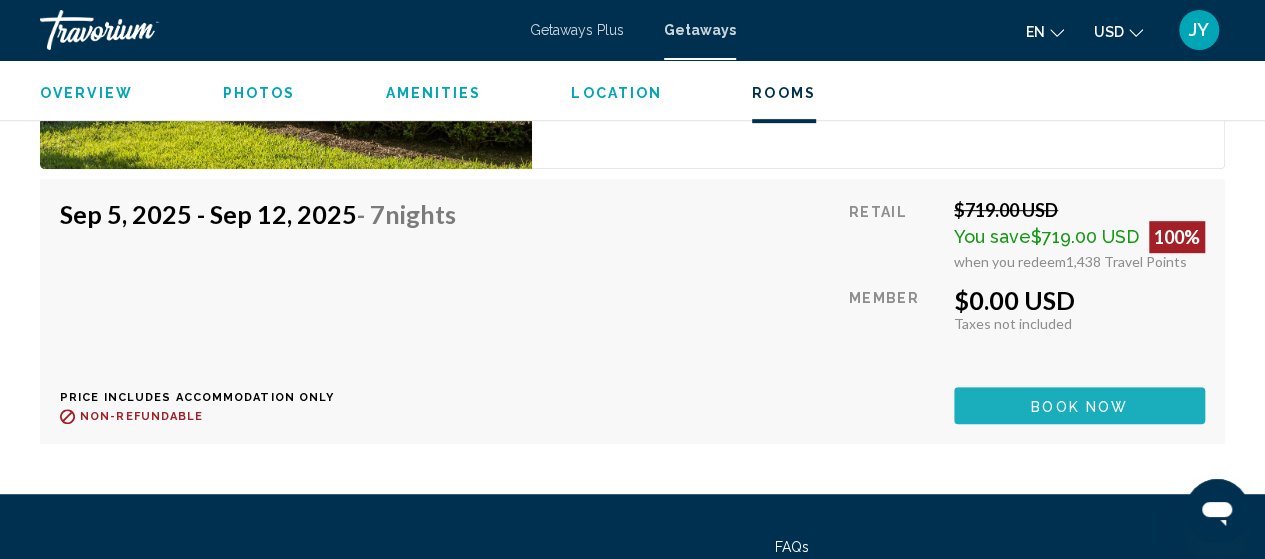 click on "Book now" at bounding box center (1079, 406) 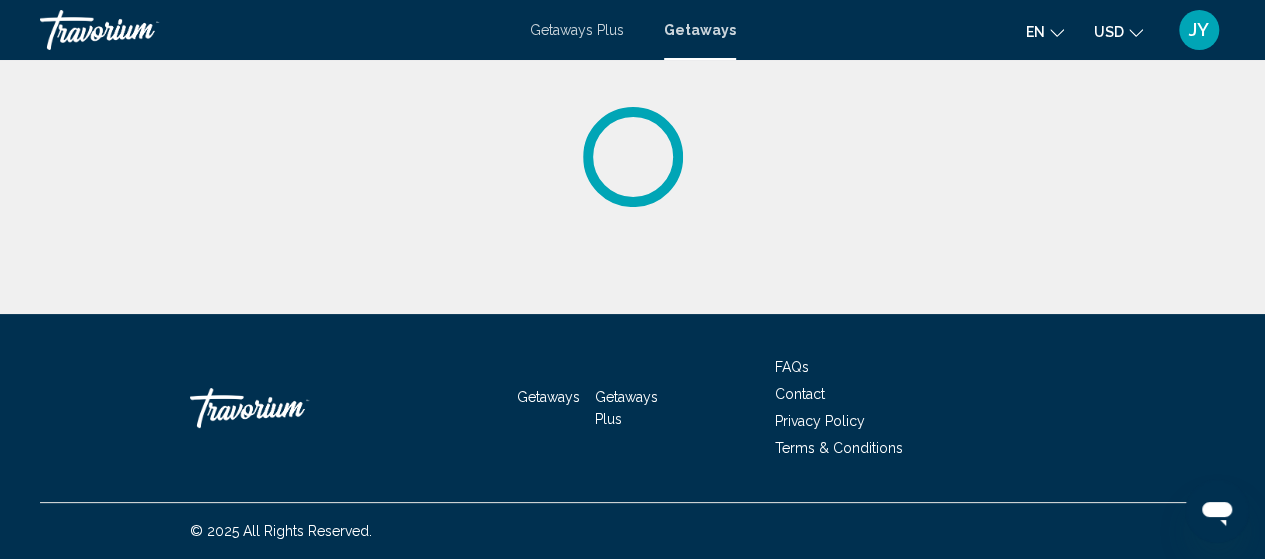 scroll, scrollTop: 0, scrollLeft: 0, axis: both 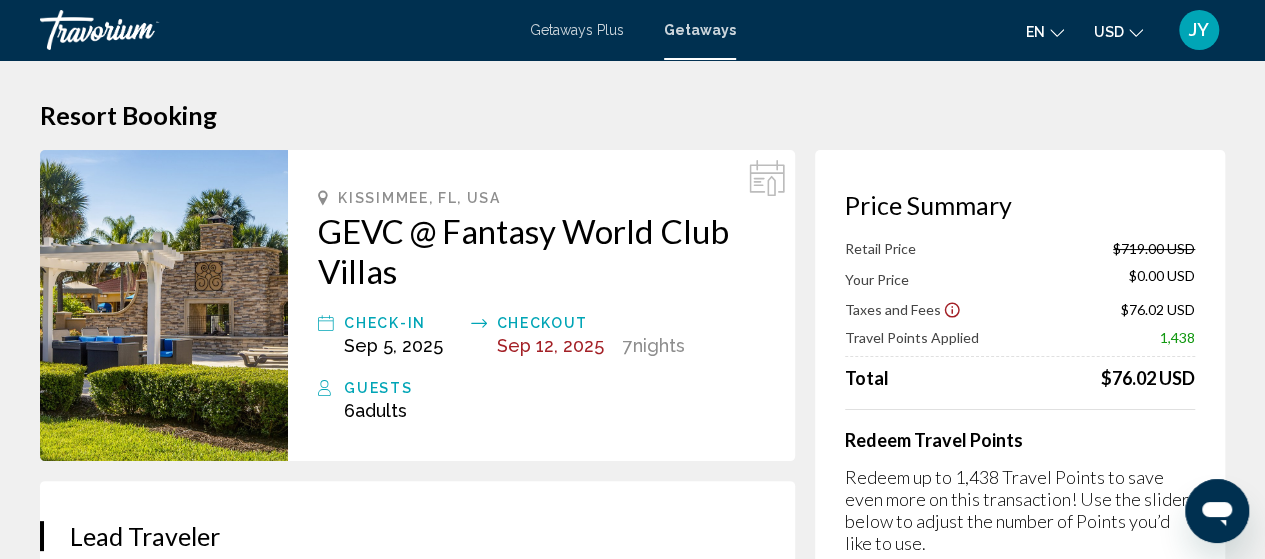 click on "Kissimmee, FL, USA GEVC @ Fantasy World Club Villas
Check-In Sep 5, 2025
Checkout Sep 12, 2025 7  Night Nights
Guests 6  Adult Adults ,   Child Children" at bounding box center (541, 305) 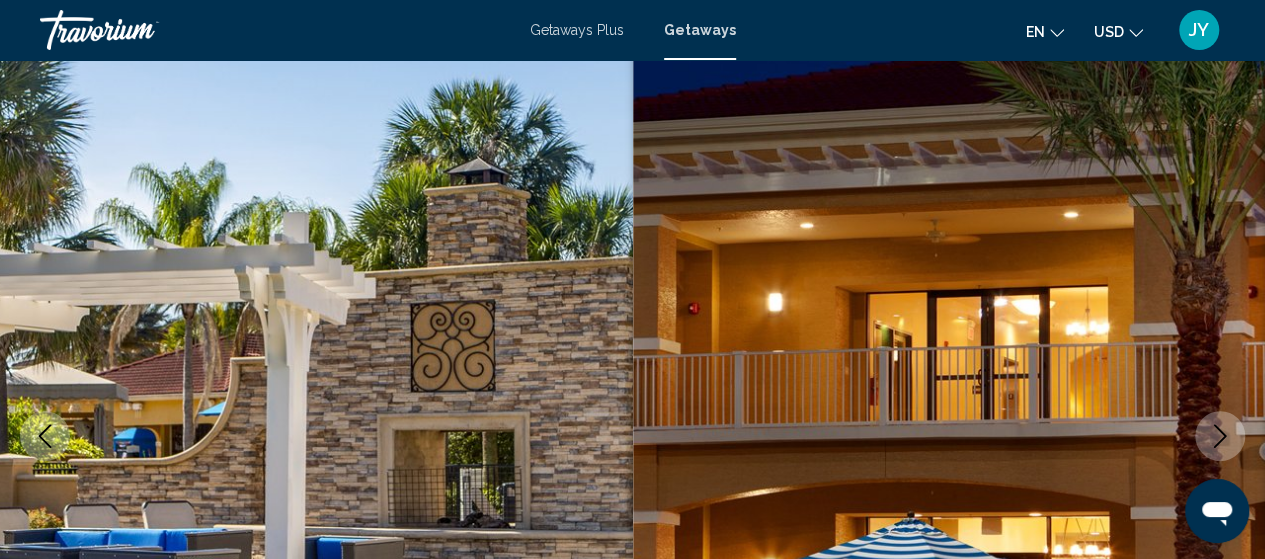 scroll, scrollTop: 55, scrollLeft: 0, axis: vertical 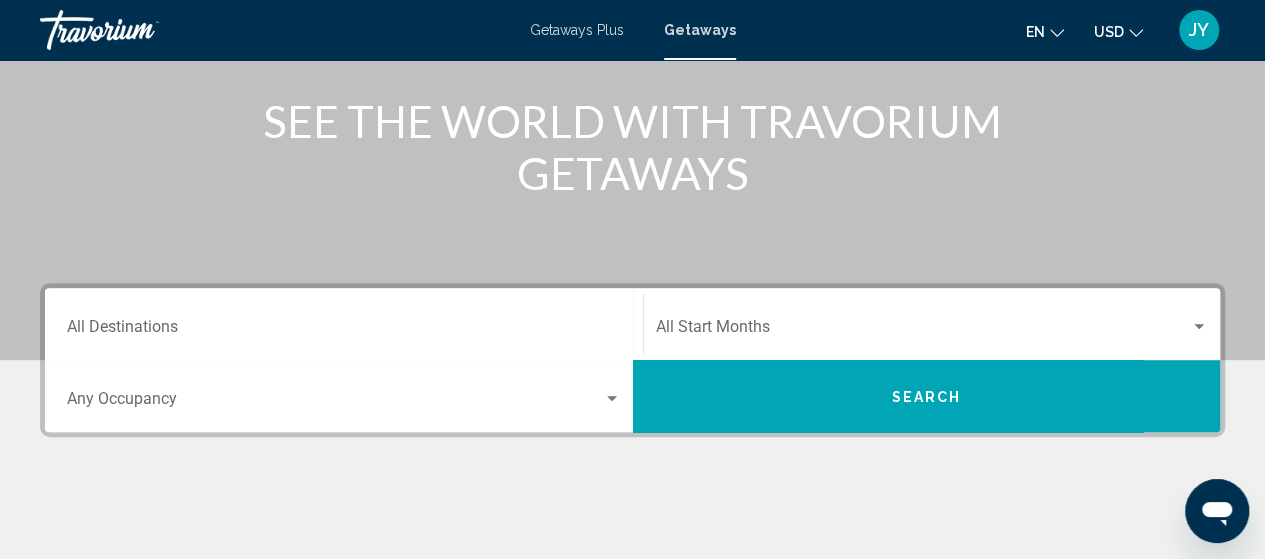 click on "Destination All Destinations" at bounding box center [344, 324] 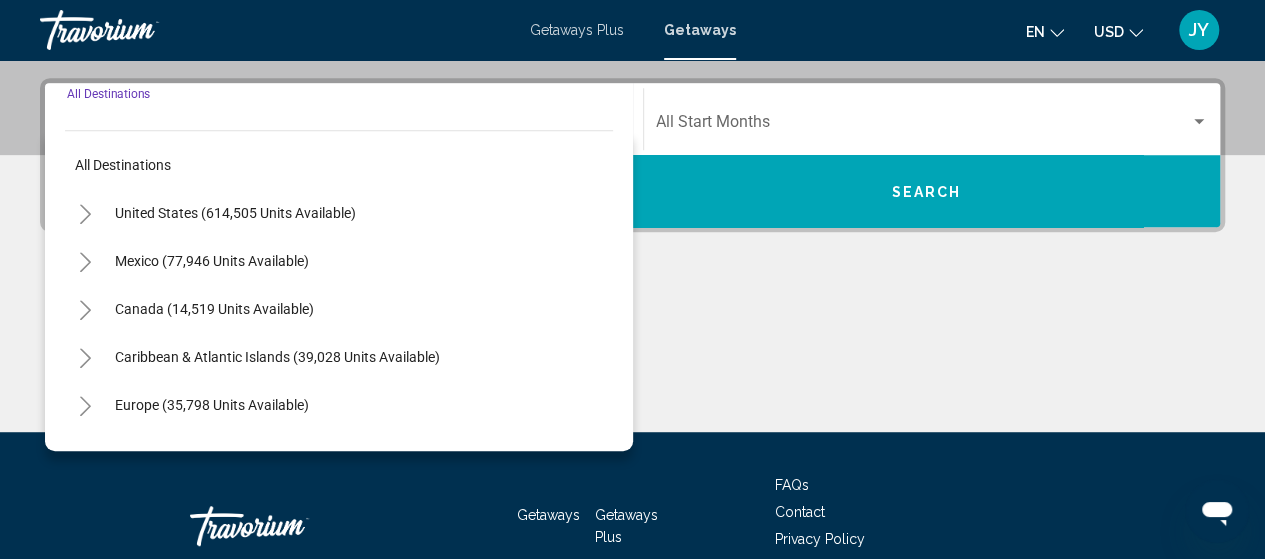 scroll, scrollTop: 458, scrollLeft: 0, axis: vertical 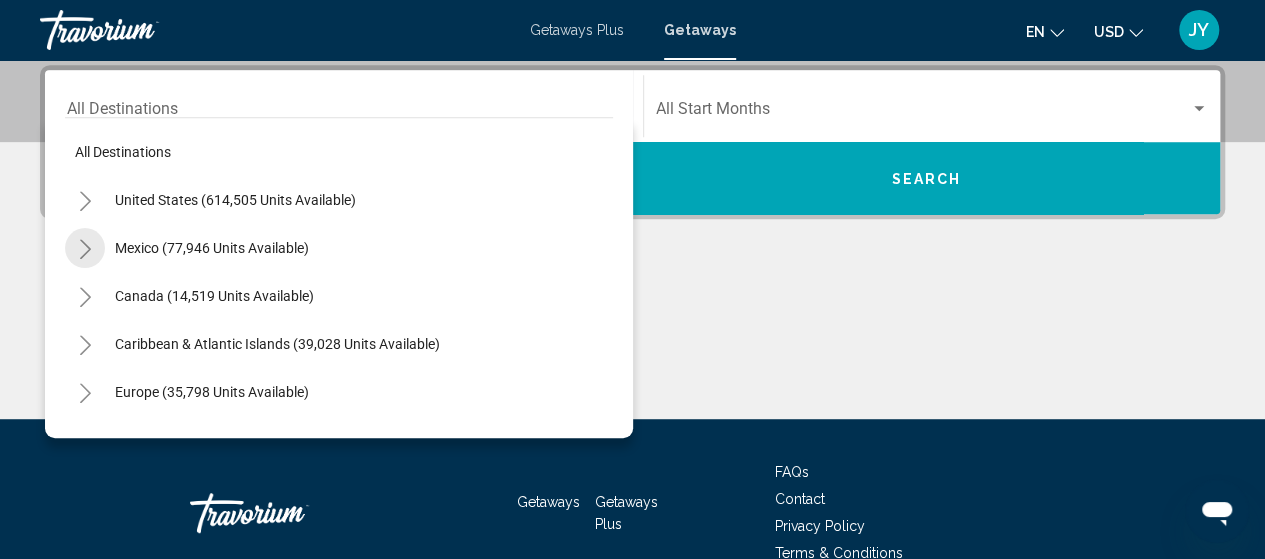 click 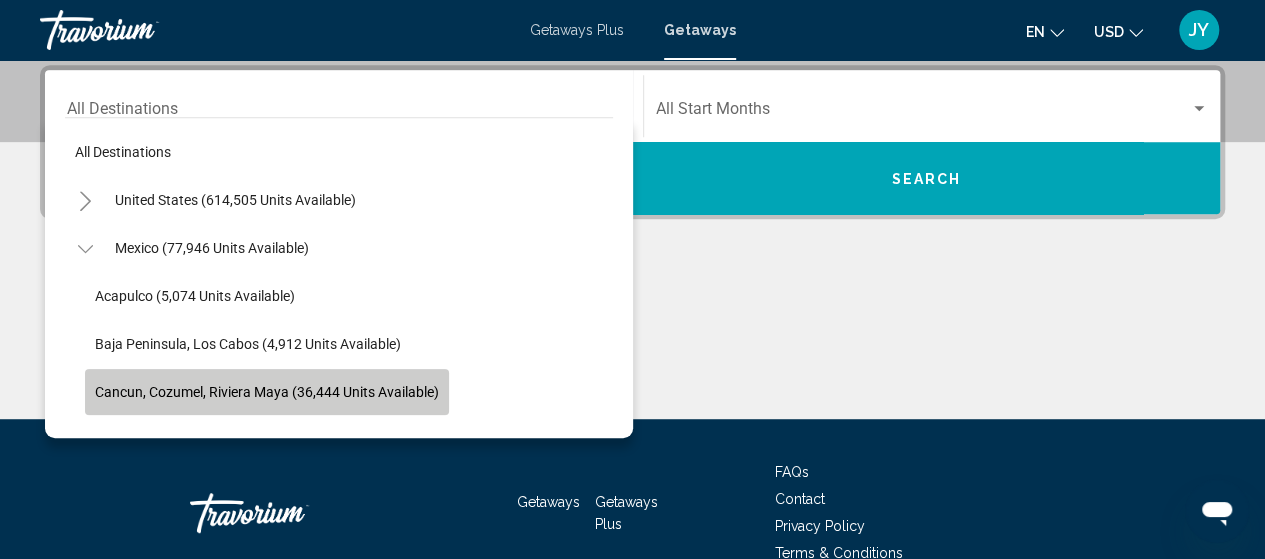 click on "Cancun, Cozumel, Riviera Maya (36,444 units available)" 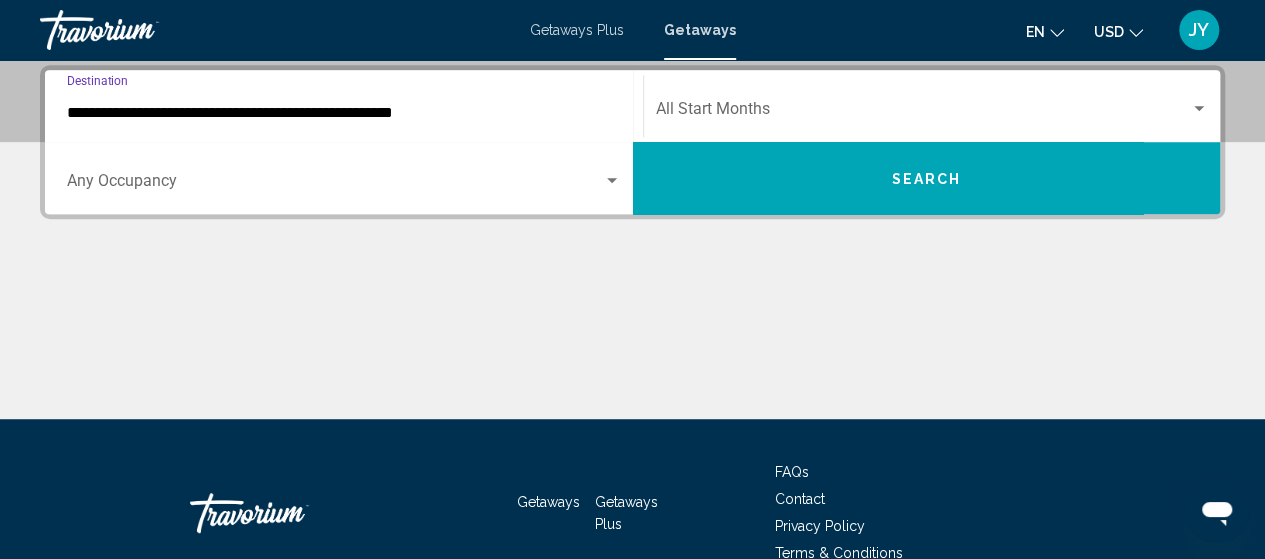 click at bounding box center (923, 113) 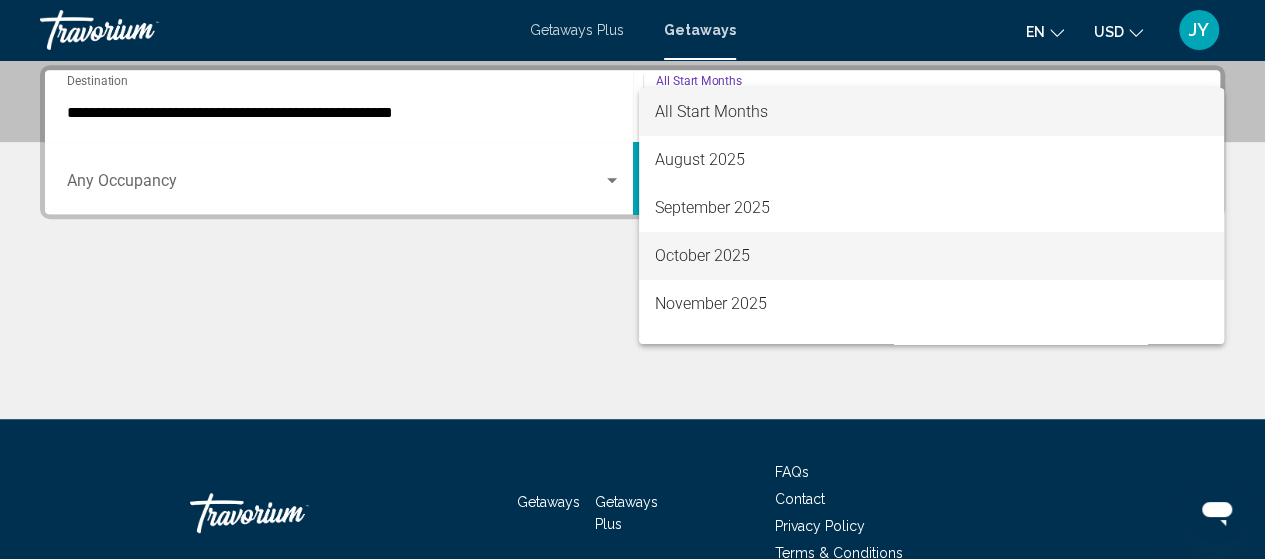 click on "October 2025" at bounding box center [931, 256] 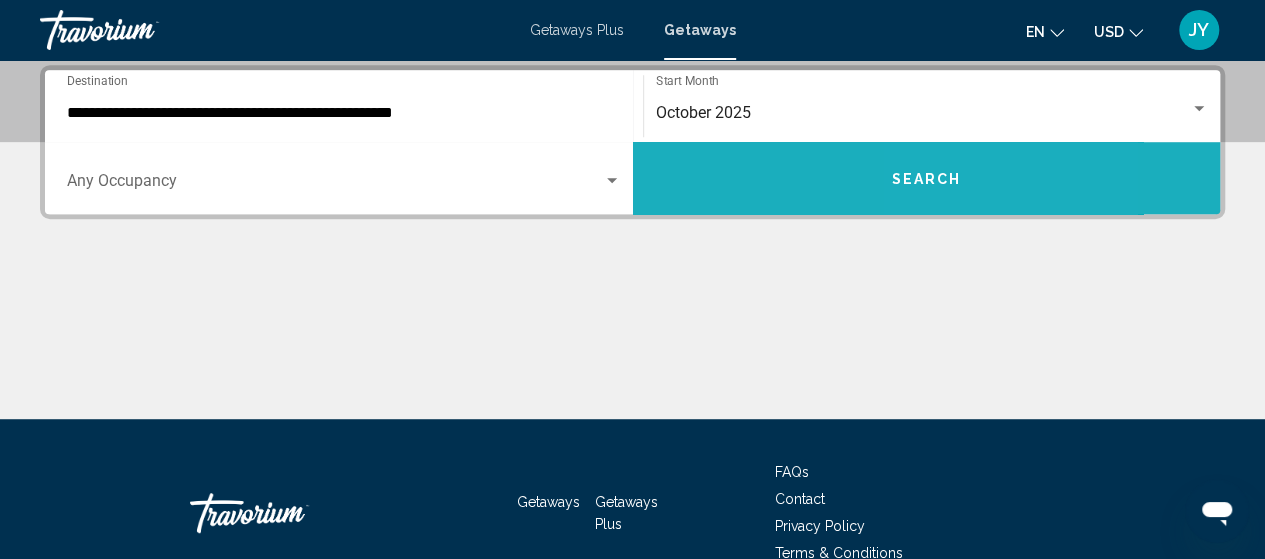 click on "Search" at bounding box center (926, 179) 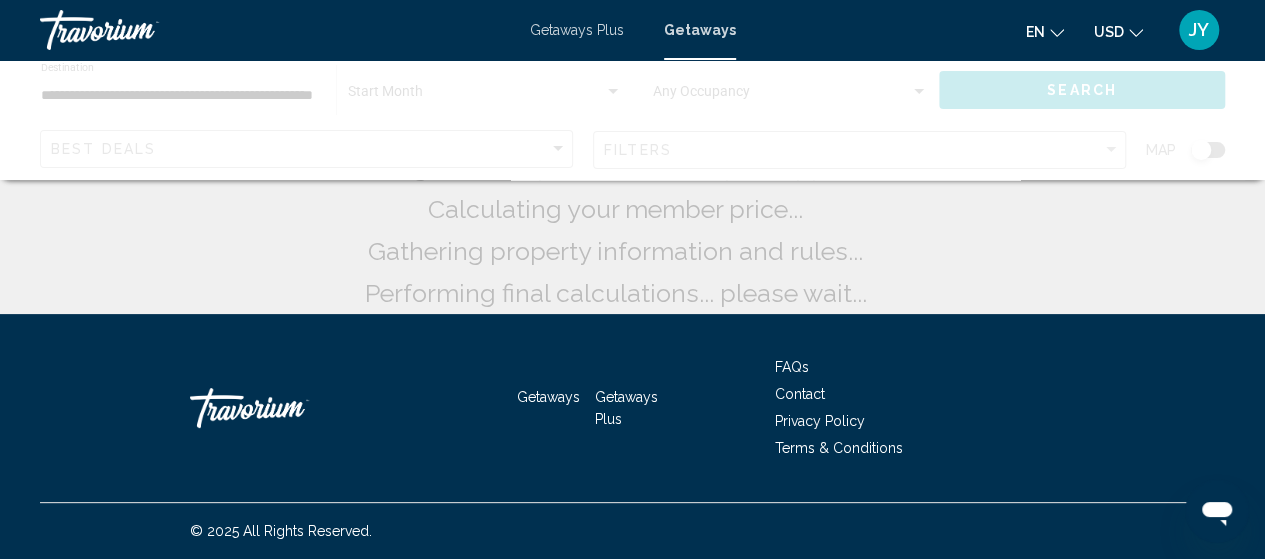 scroll, scrollTop: 0, scrollLeft: 0, axis: both 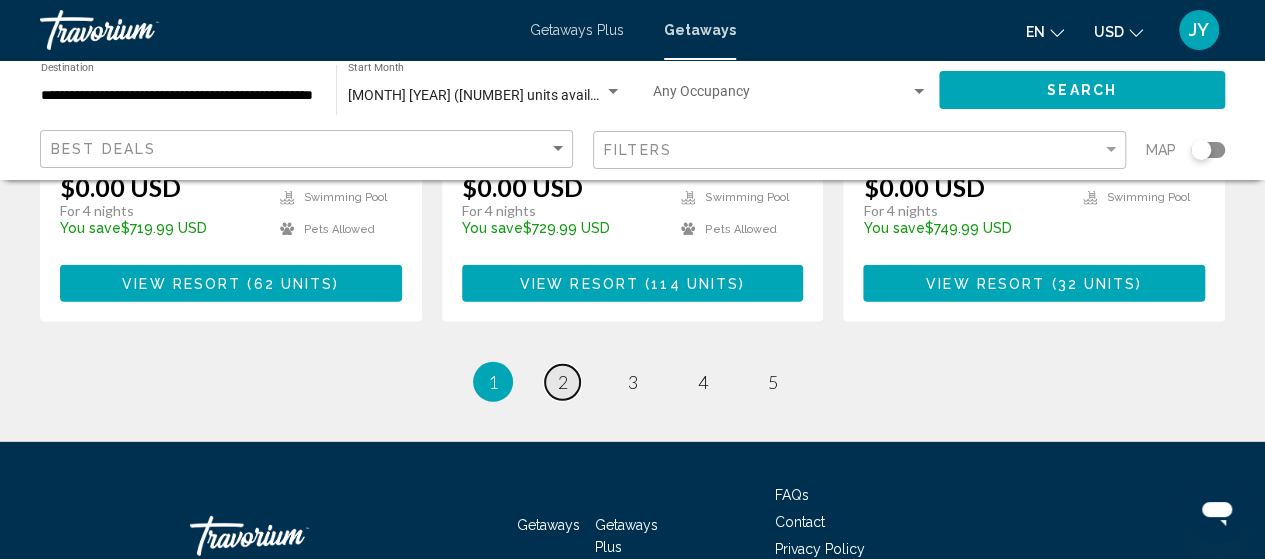 click on "2" at bounding box center [563, 382] 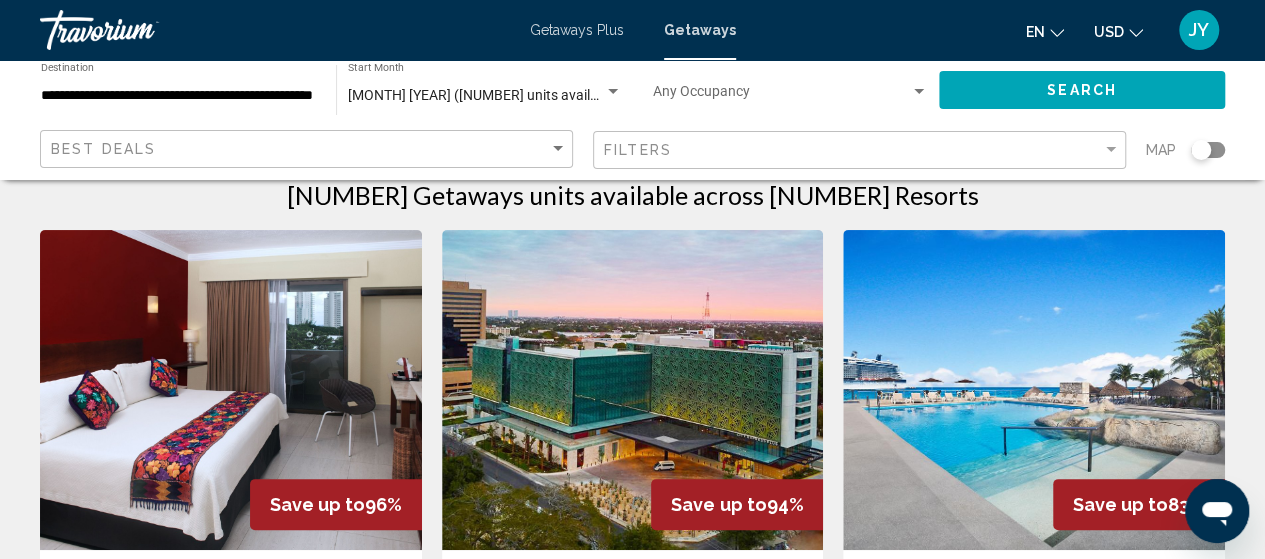 scroll, scrollTop: 0, scrollLeft: 0, axis: both 